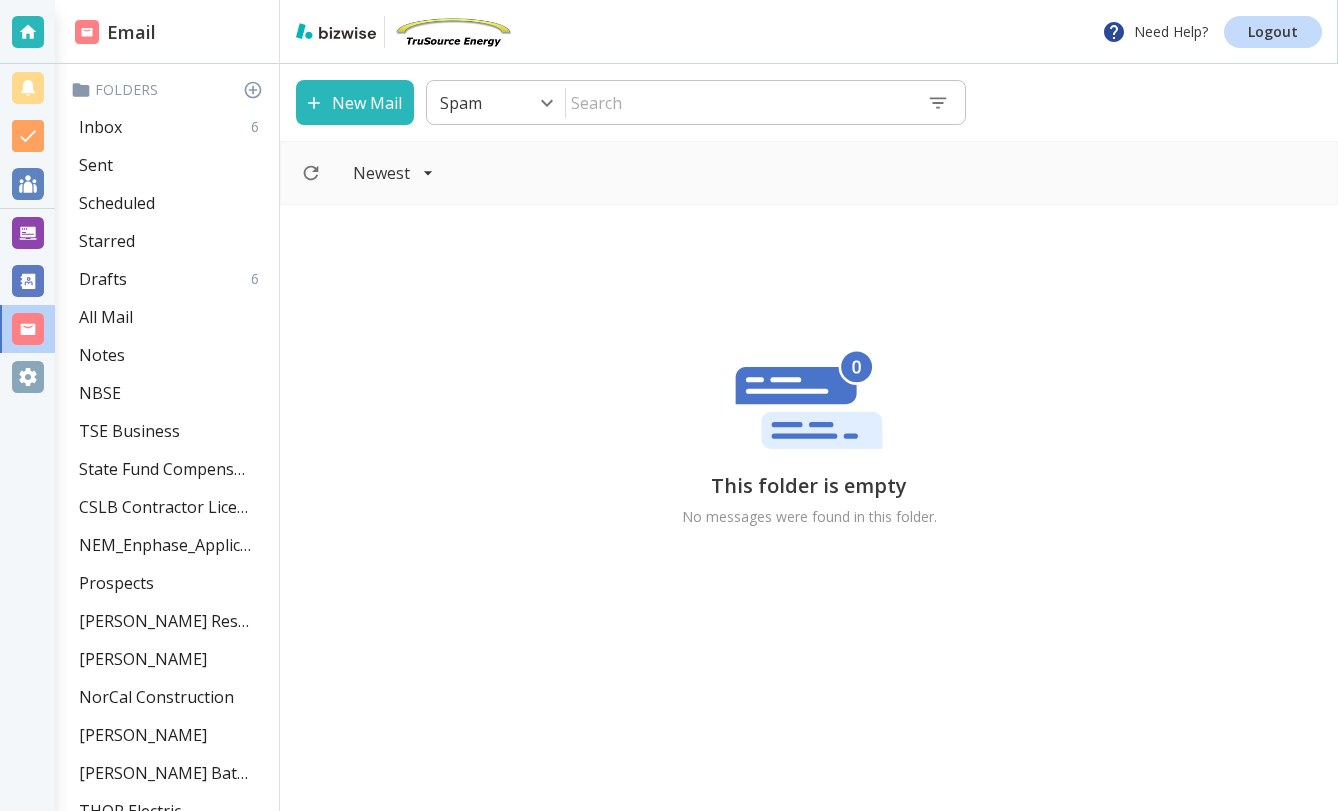 scroll, scrollTop: 0, scrollLeft: 0, axis: both 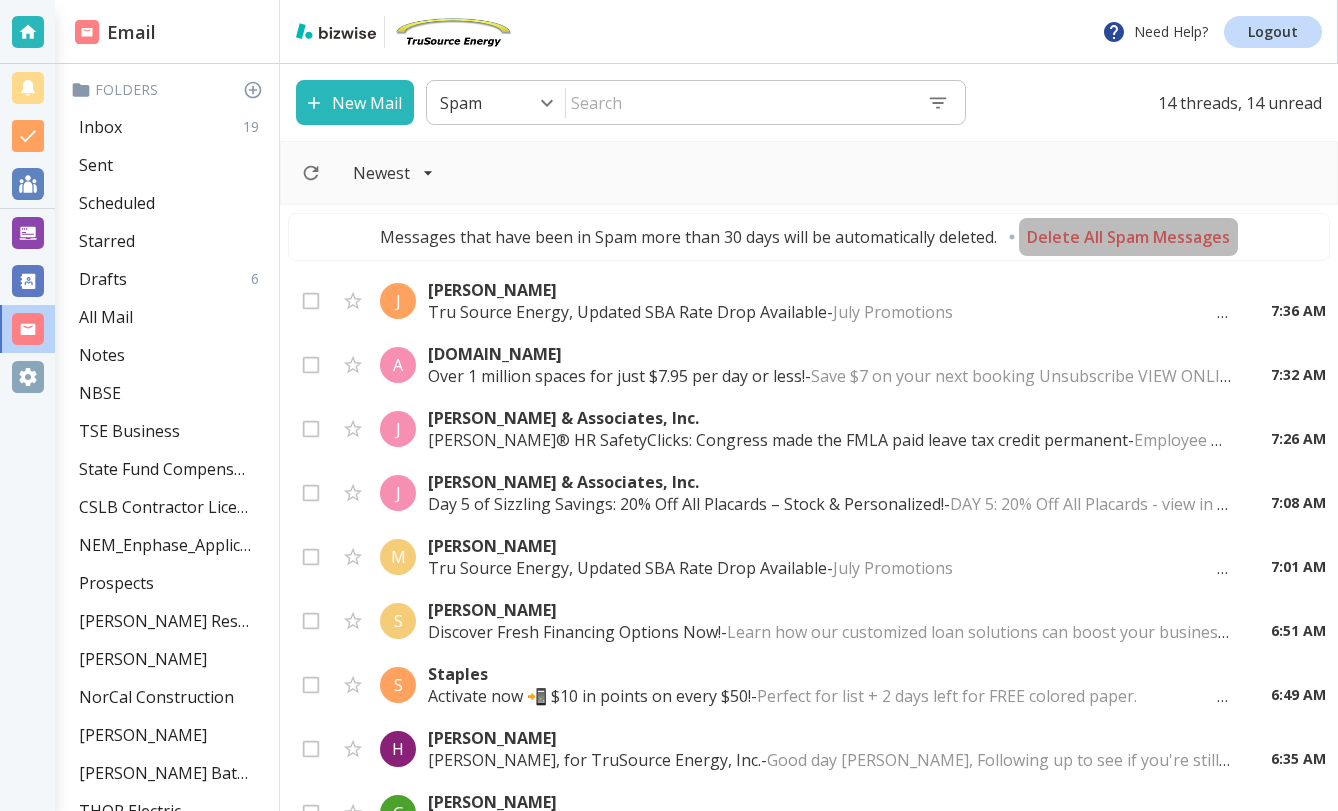 click on "Delete All Spam Messages" at bounding box center [1128, 237] 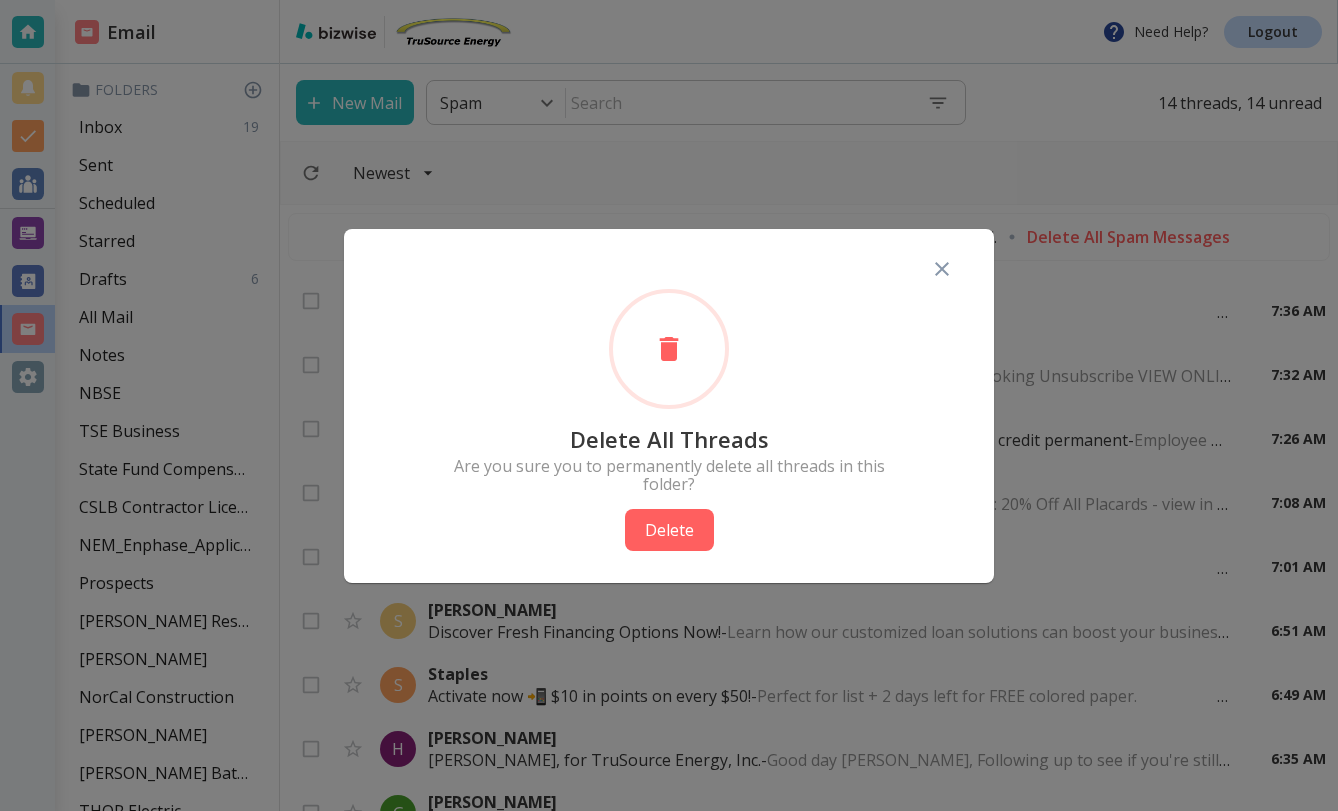 click on "Delete" at bounding box center [669, 530] 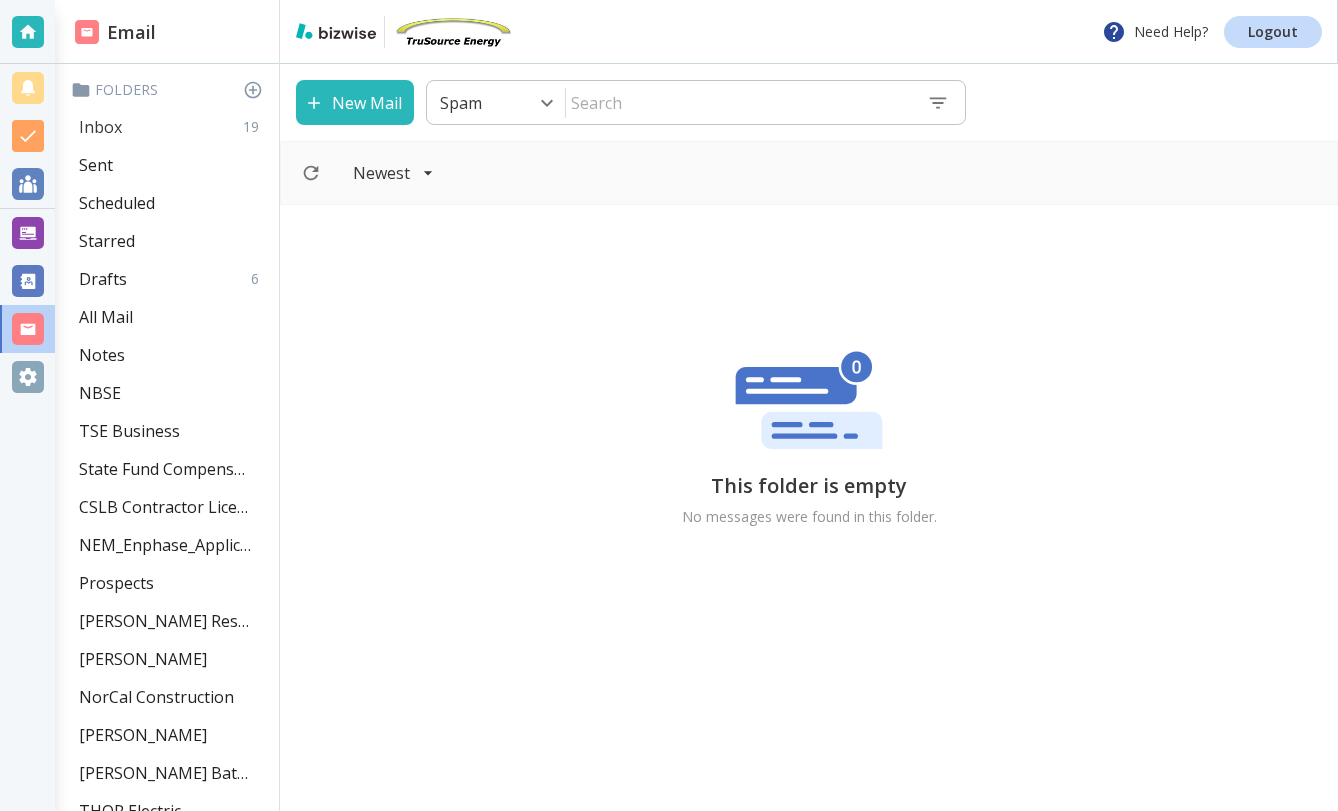 click on "Inbox 19" at bounding box center [171, 127] 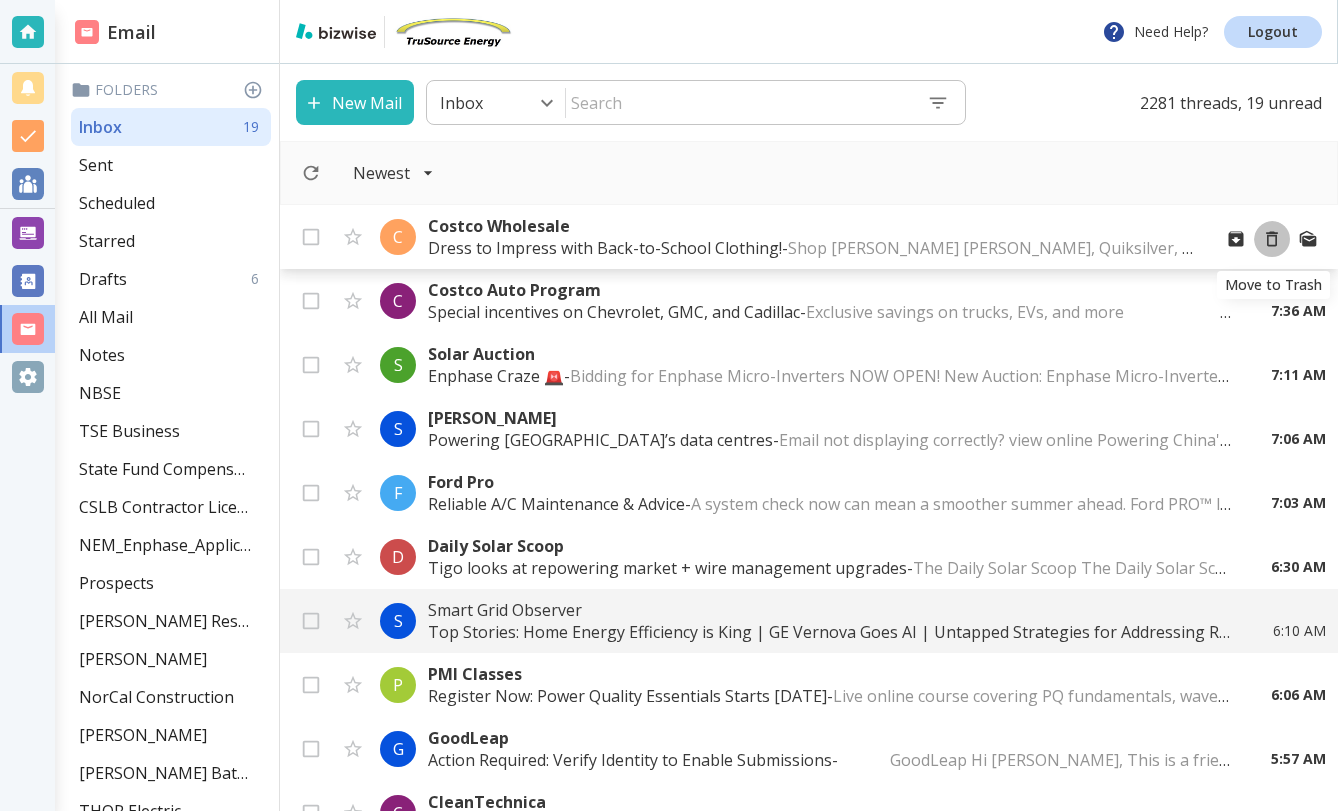 click 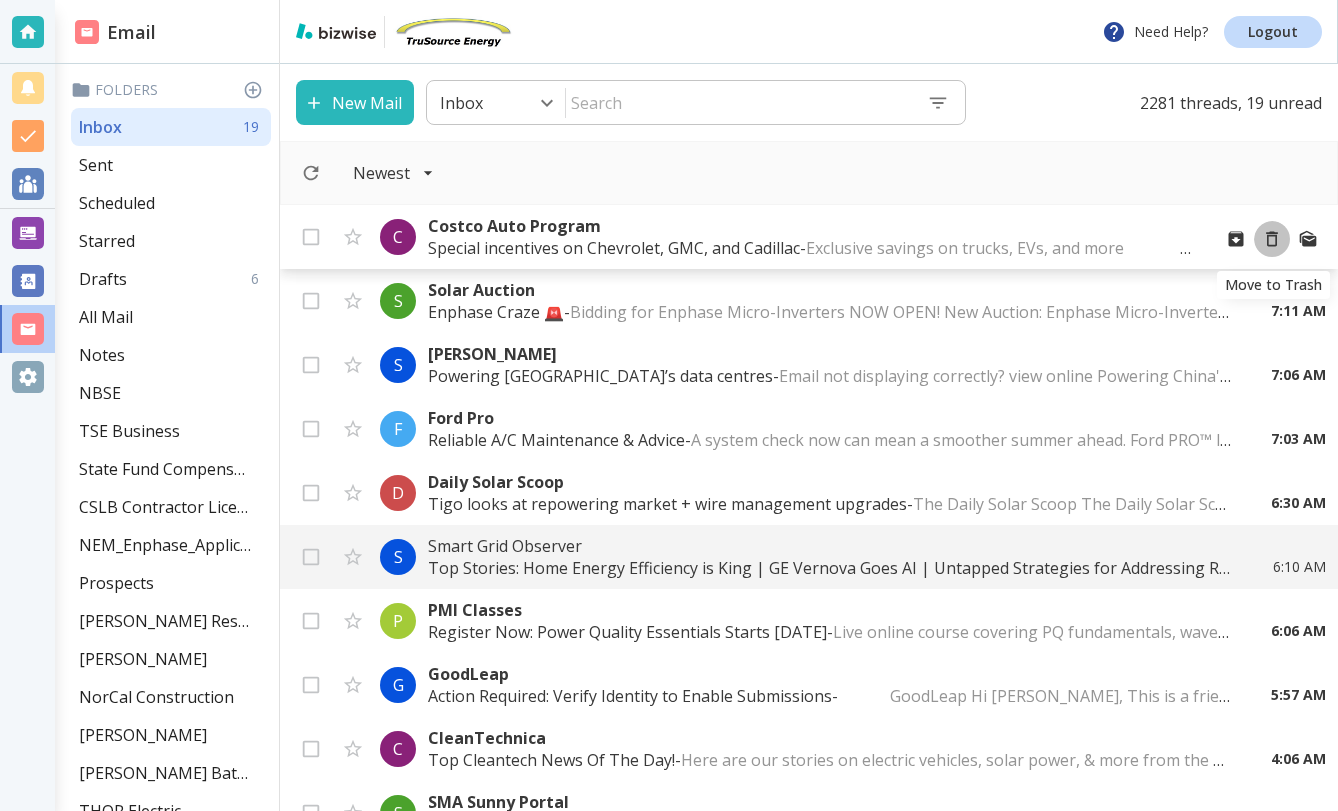 click 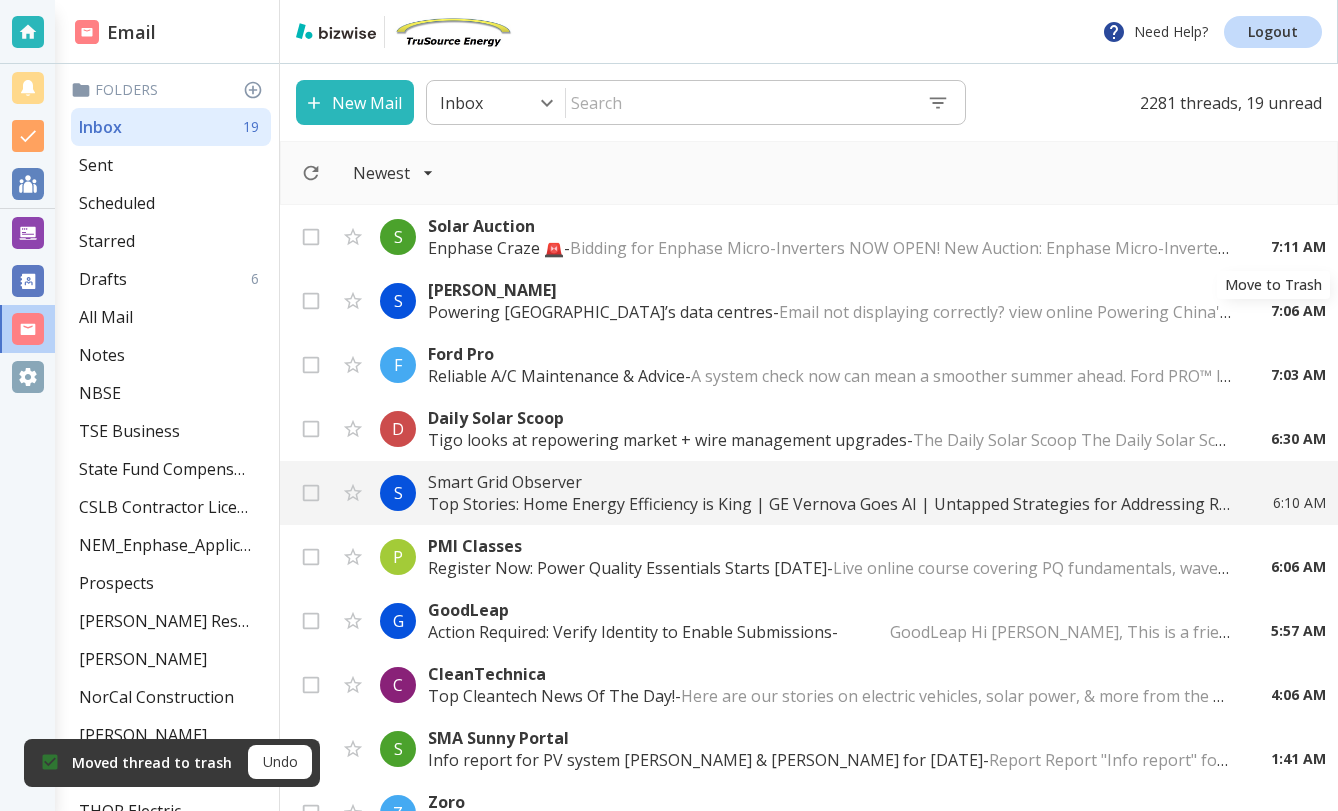 click 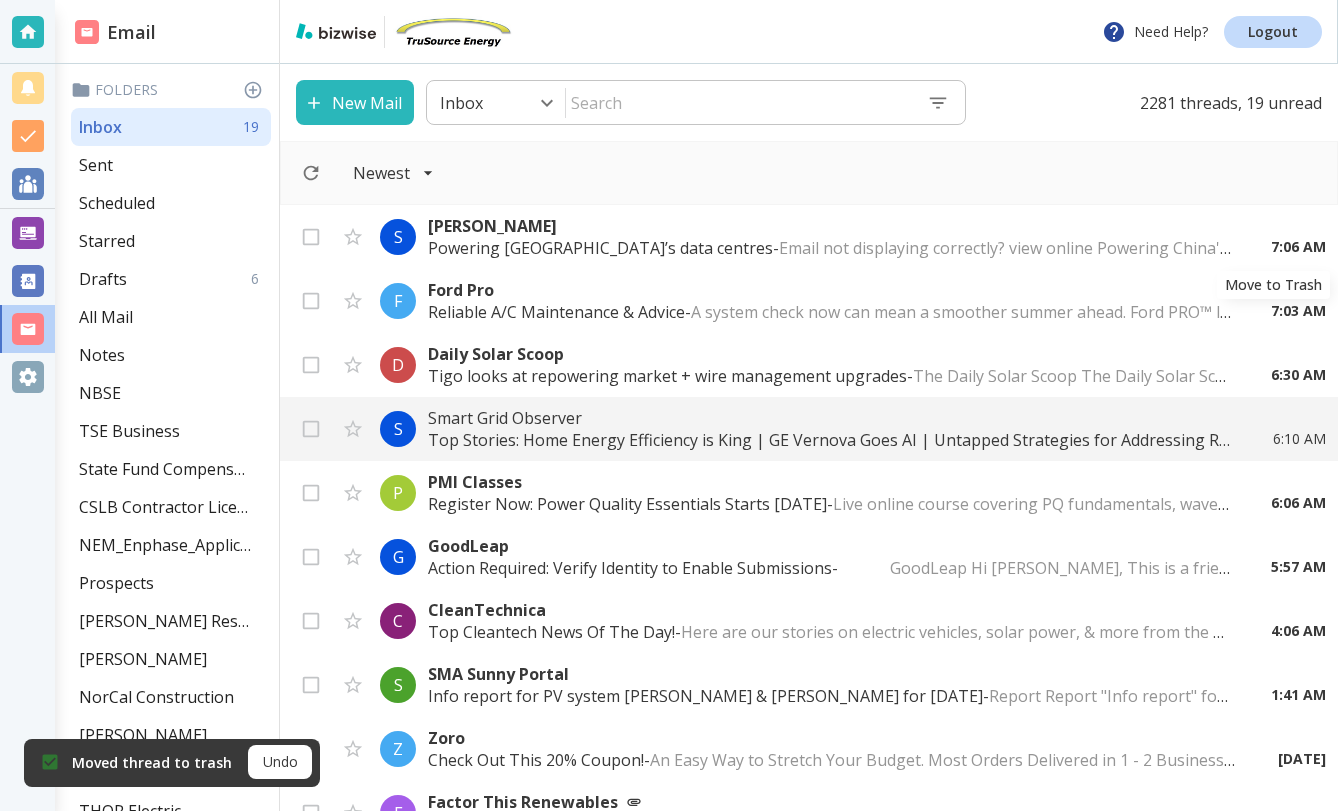 click 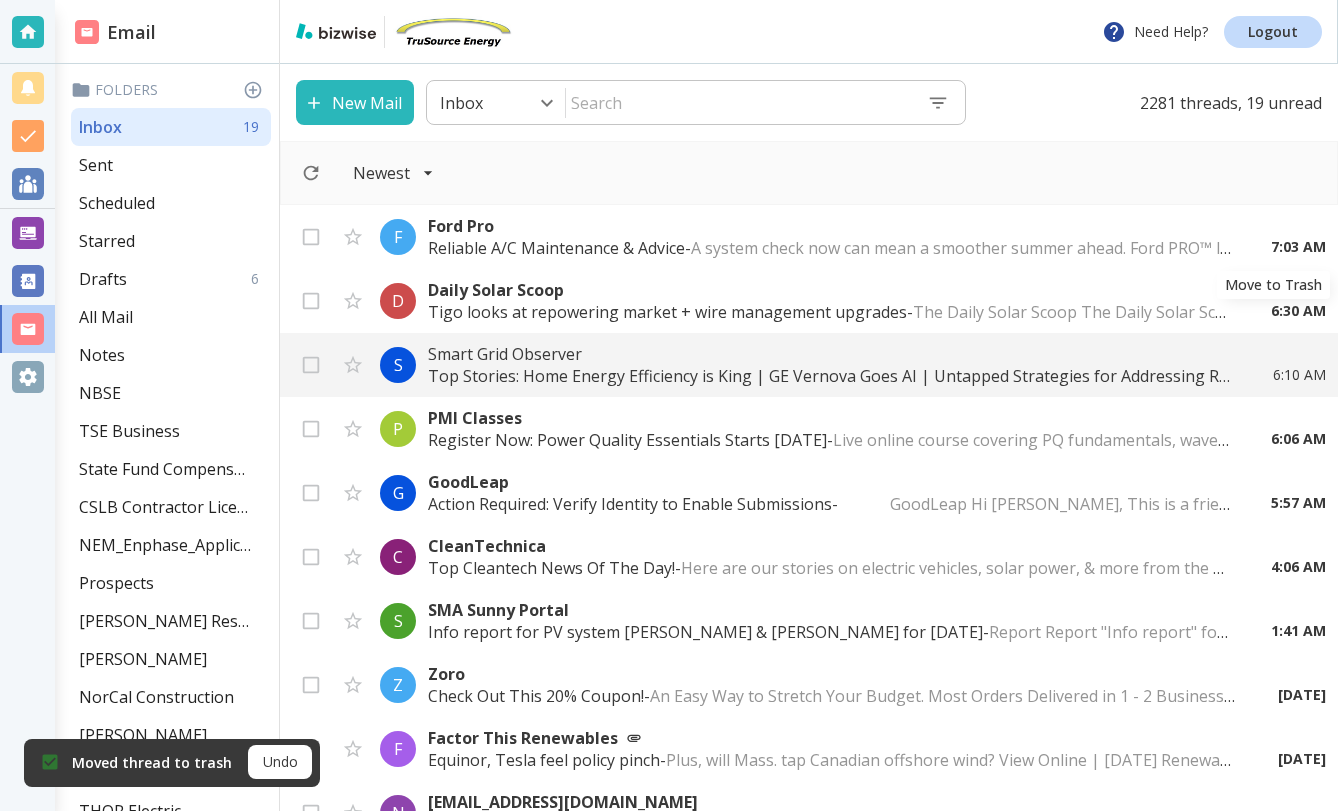 click 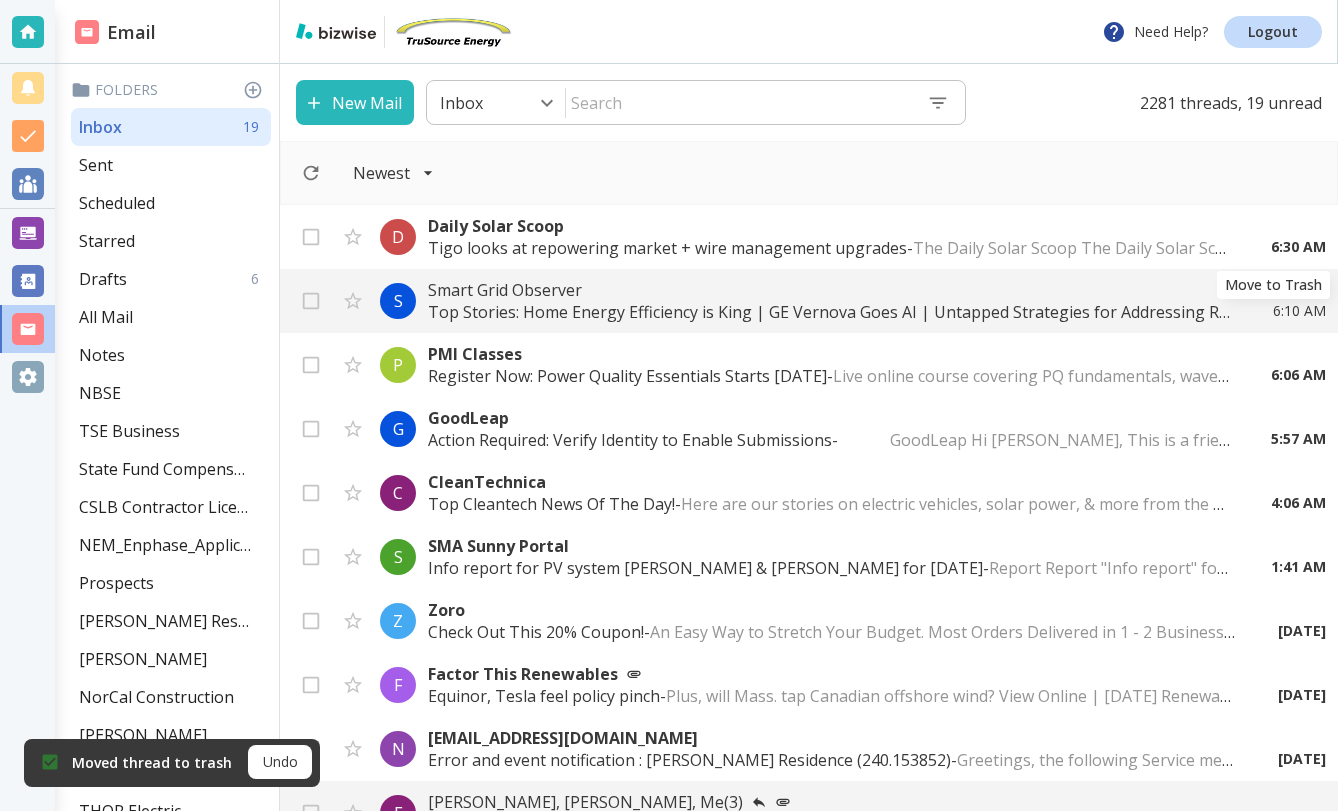 click 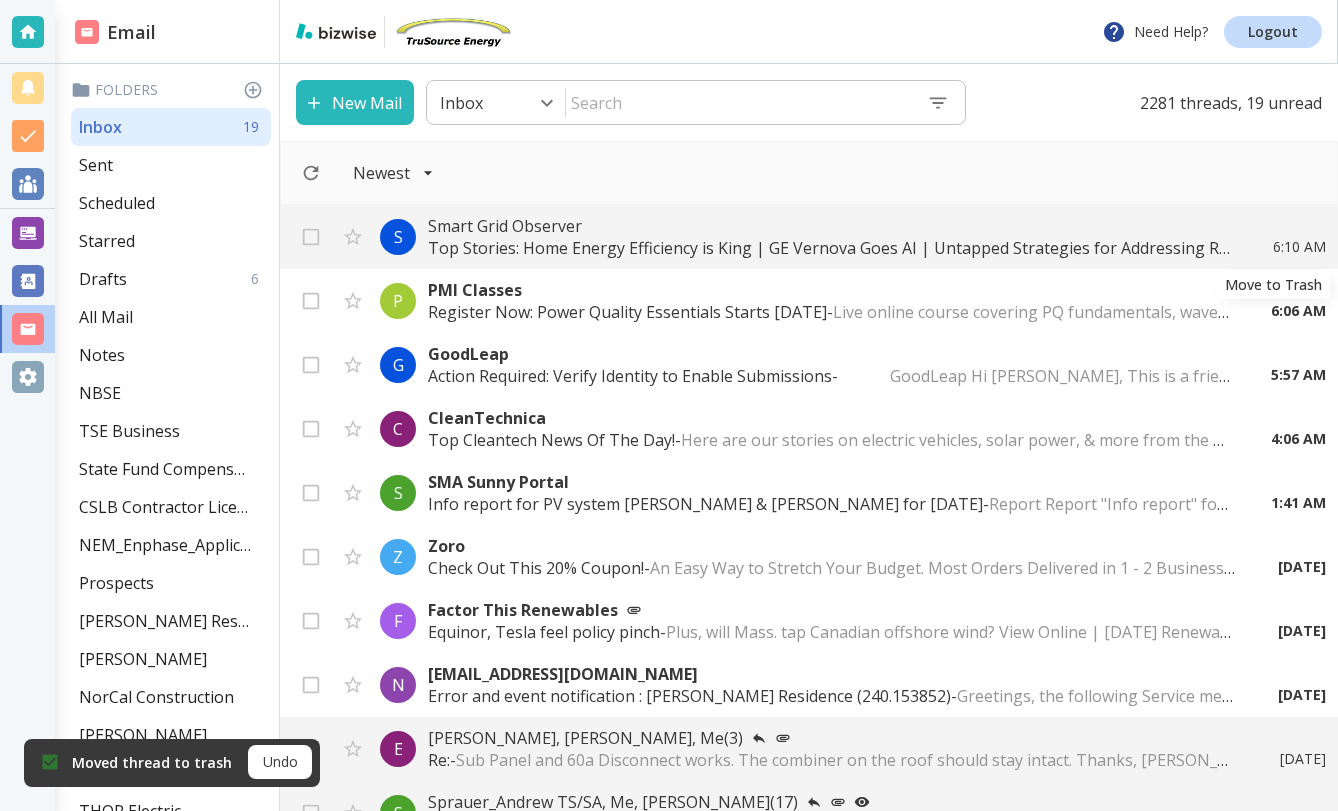 click 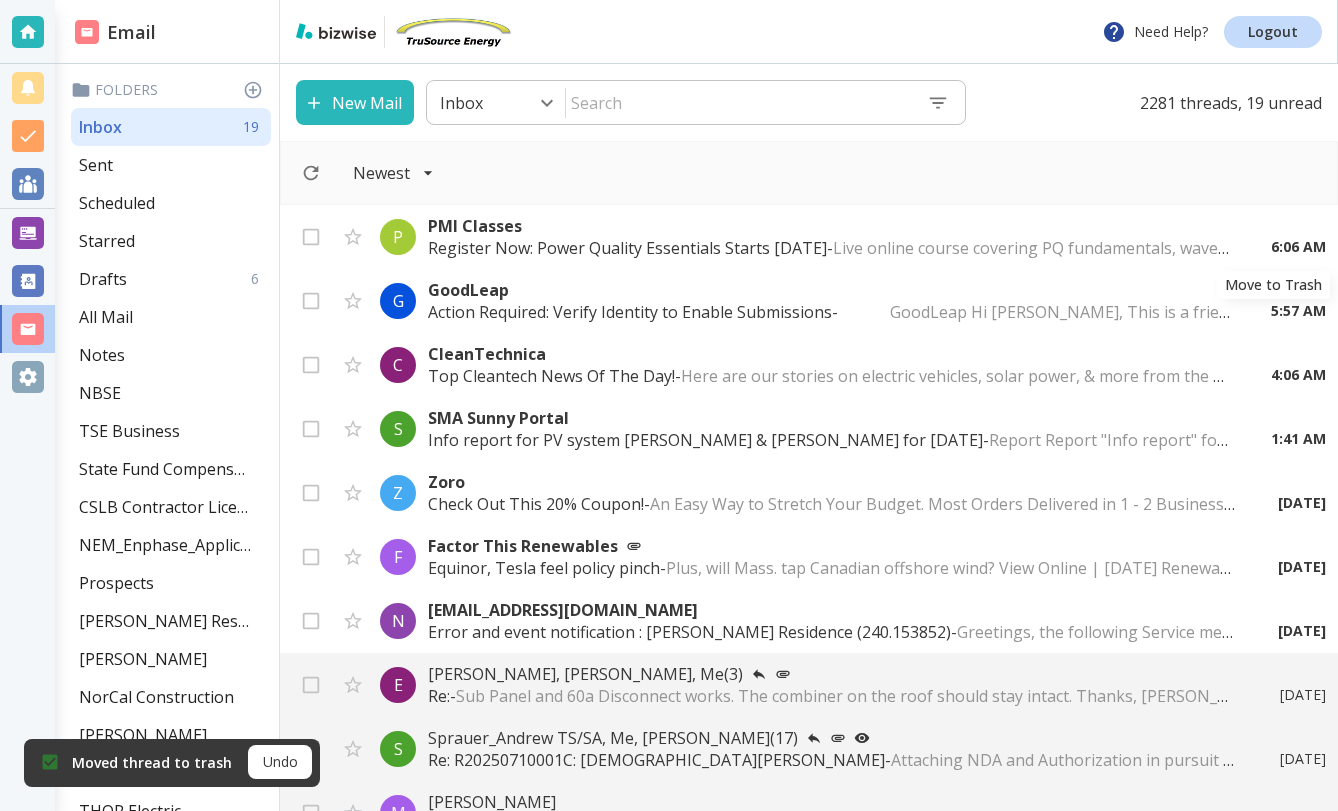 click 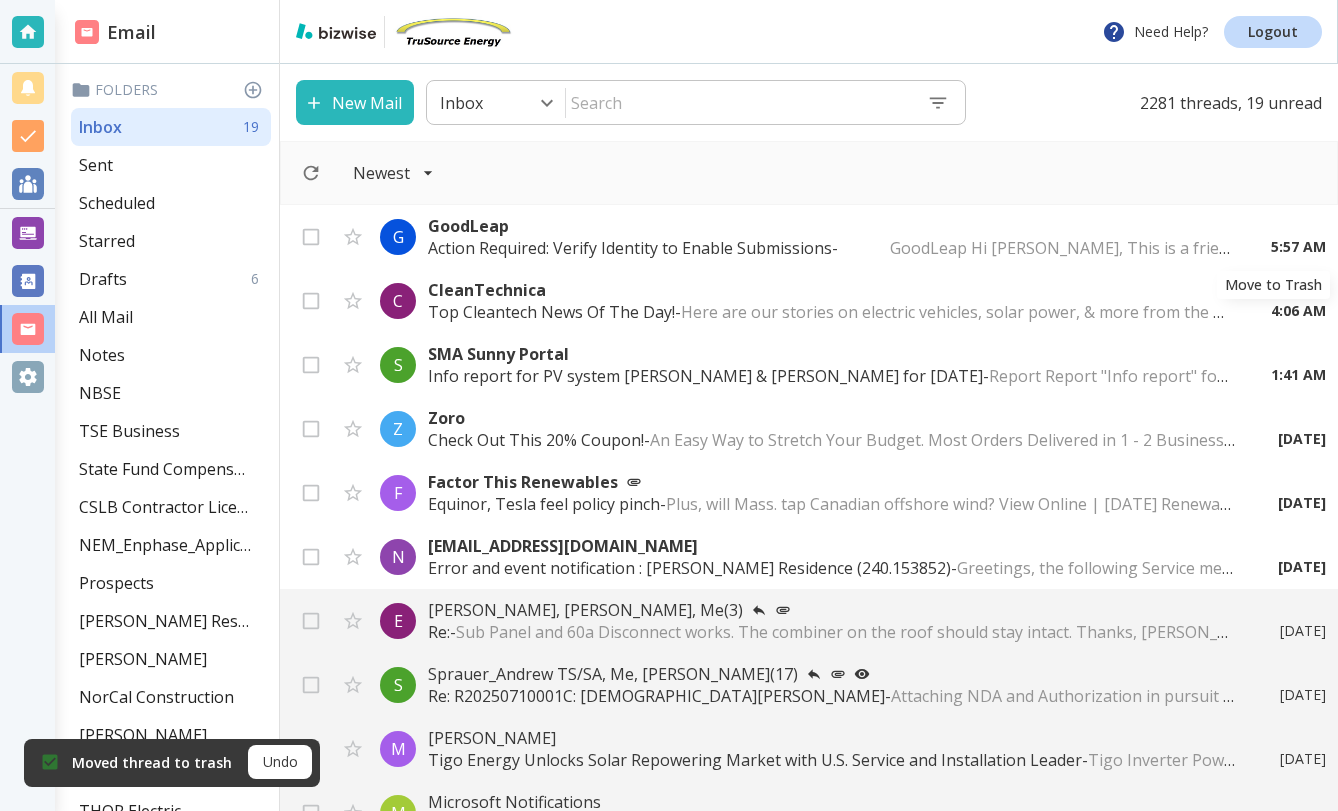 click 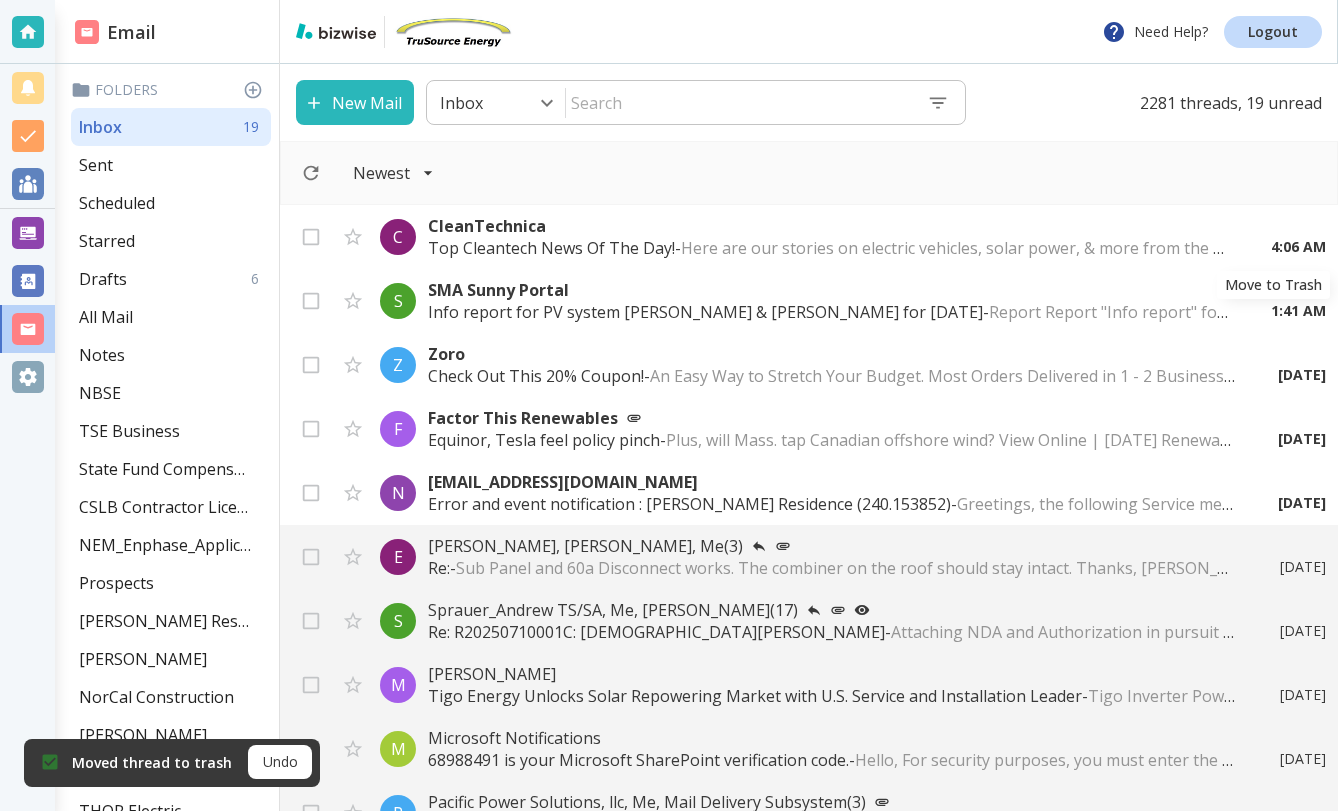 click 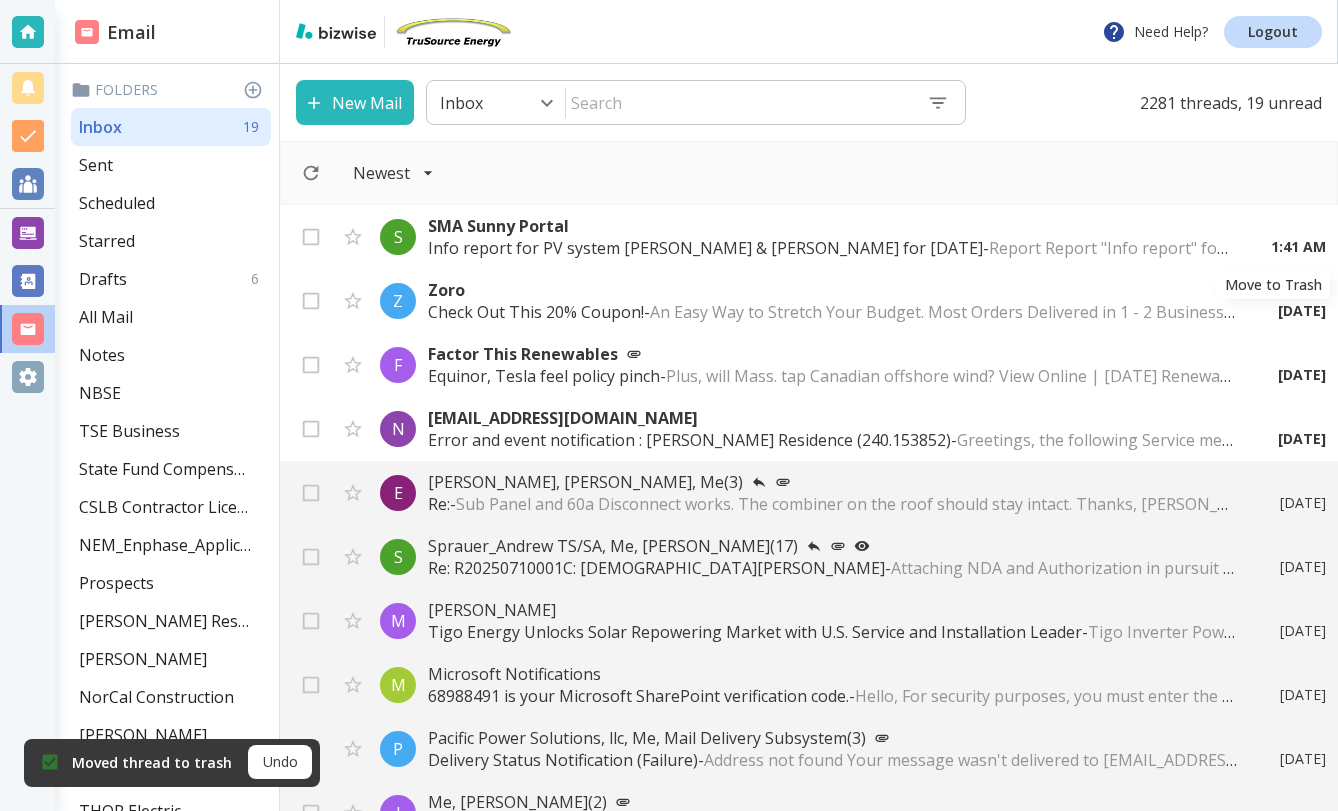 click 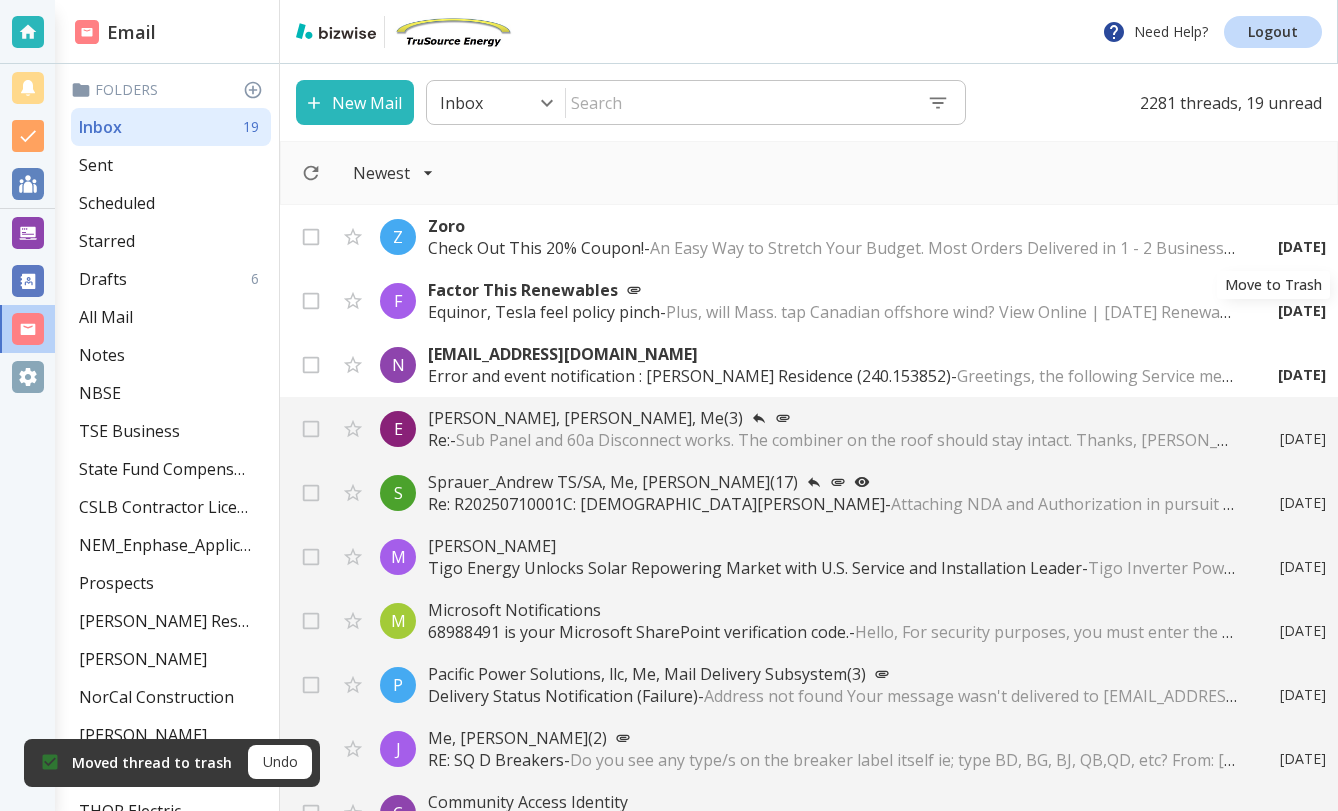 click 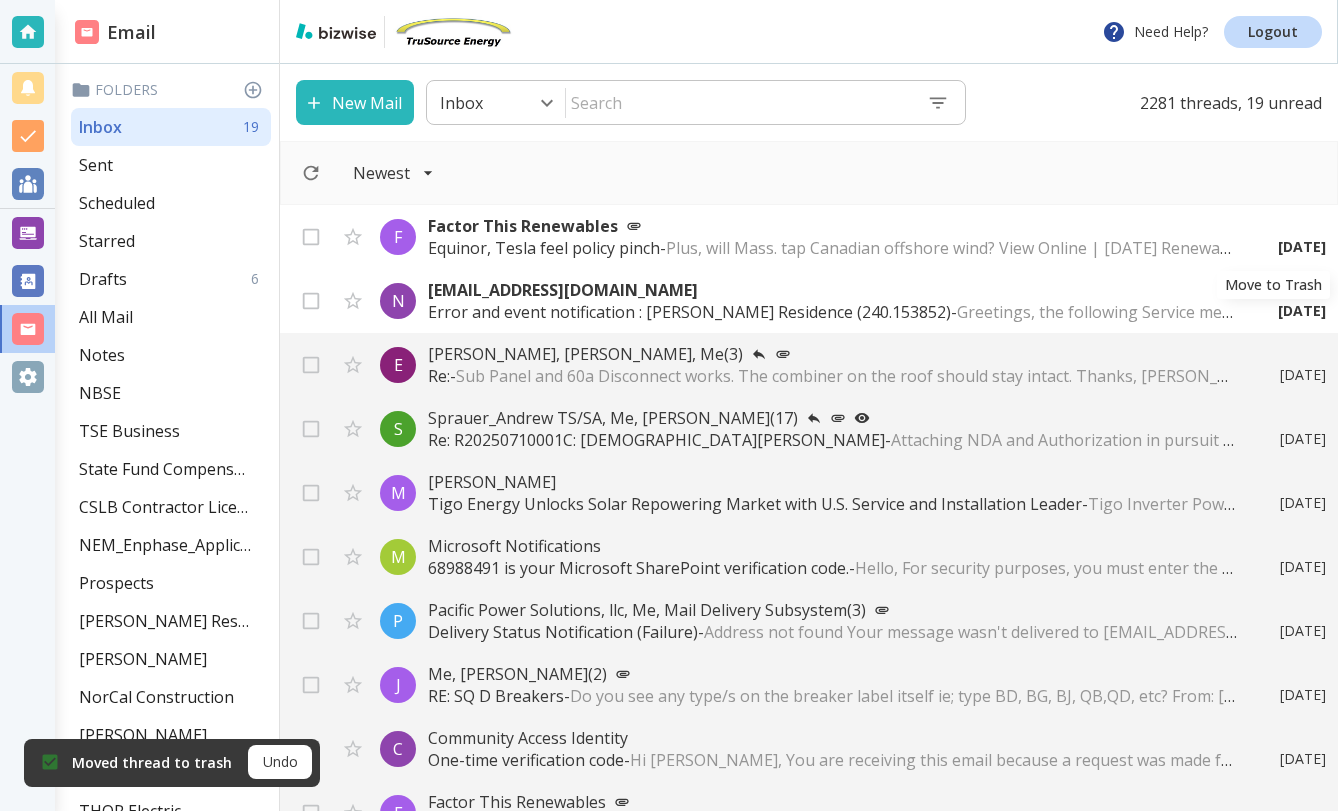 click 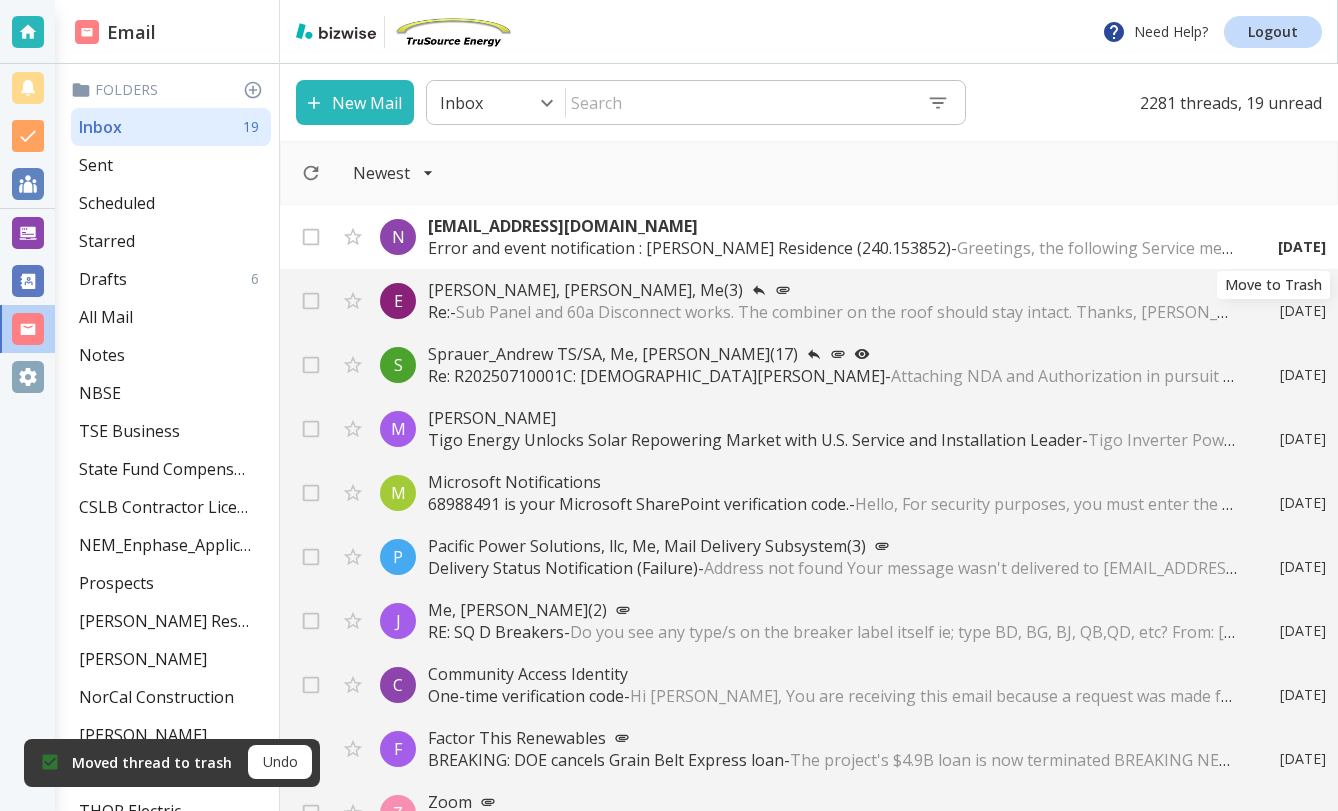 click 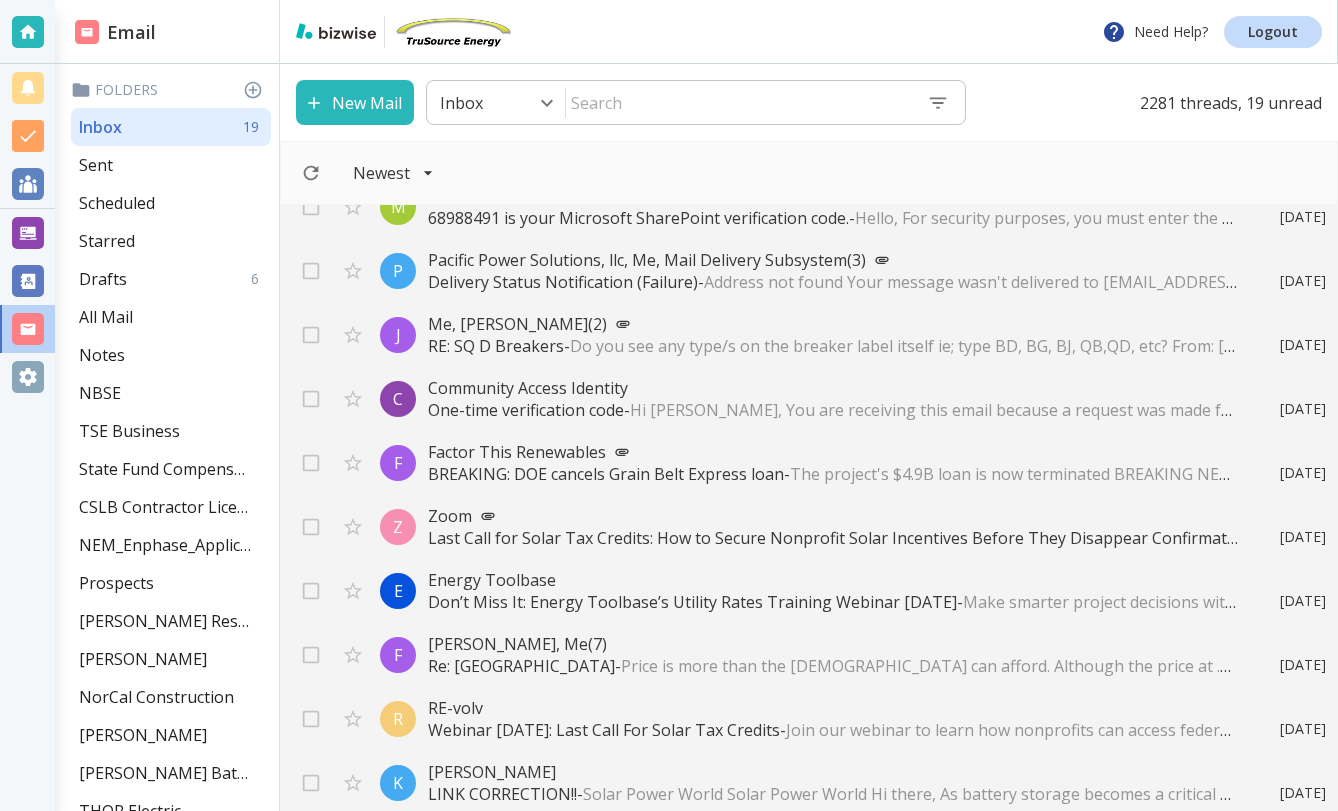 scroll, scrollTop: 0, scrollLeft: 0, axis: both 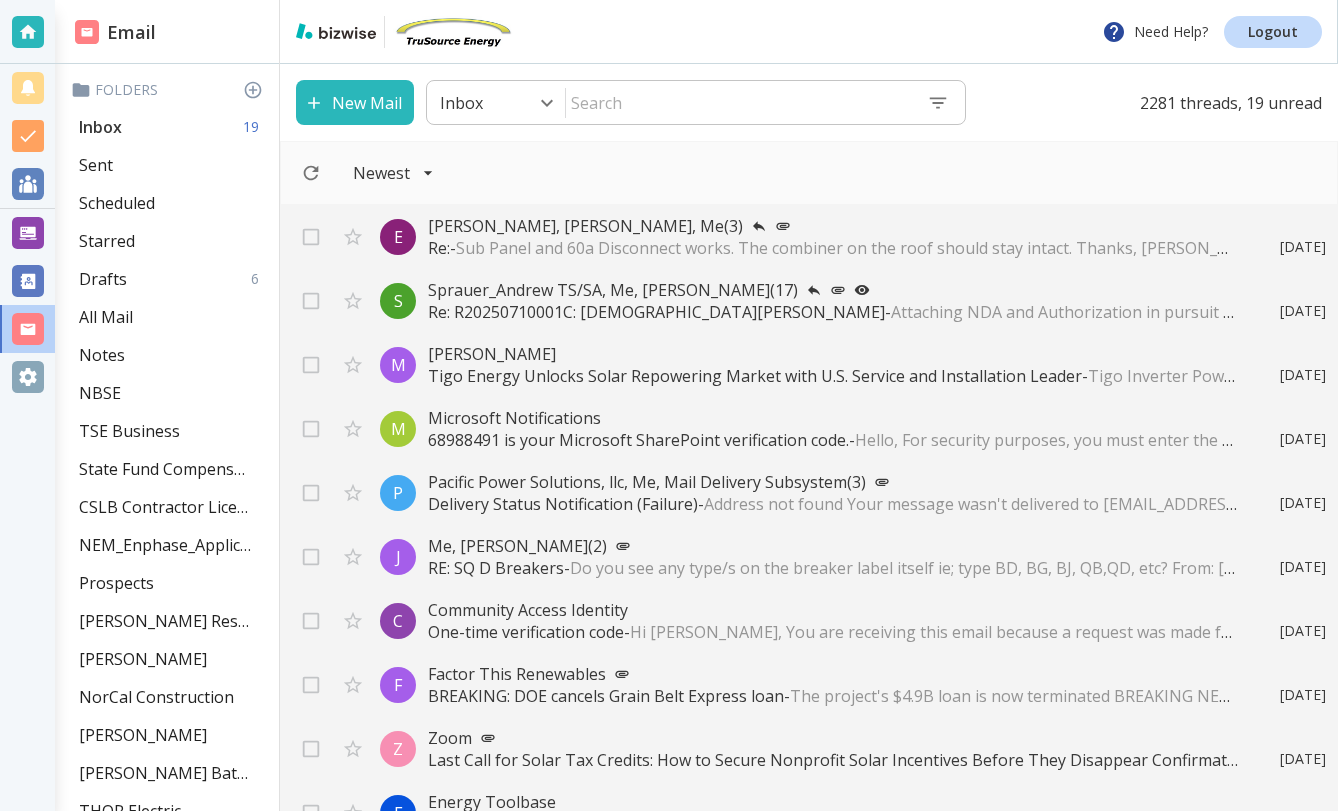 click on "Inbox 19" at bounding box center [171, 127] 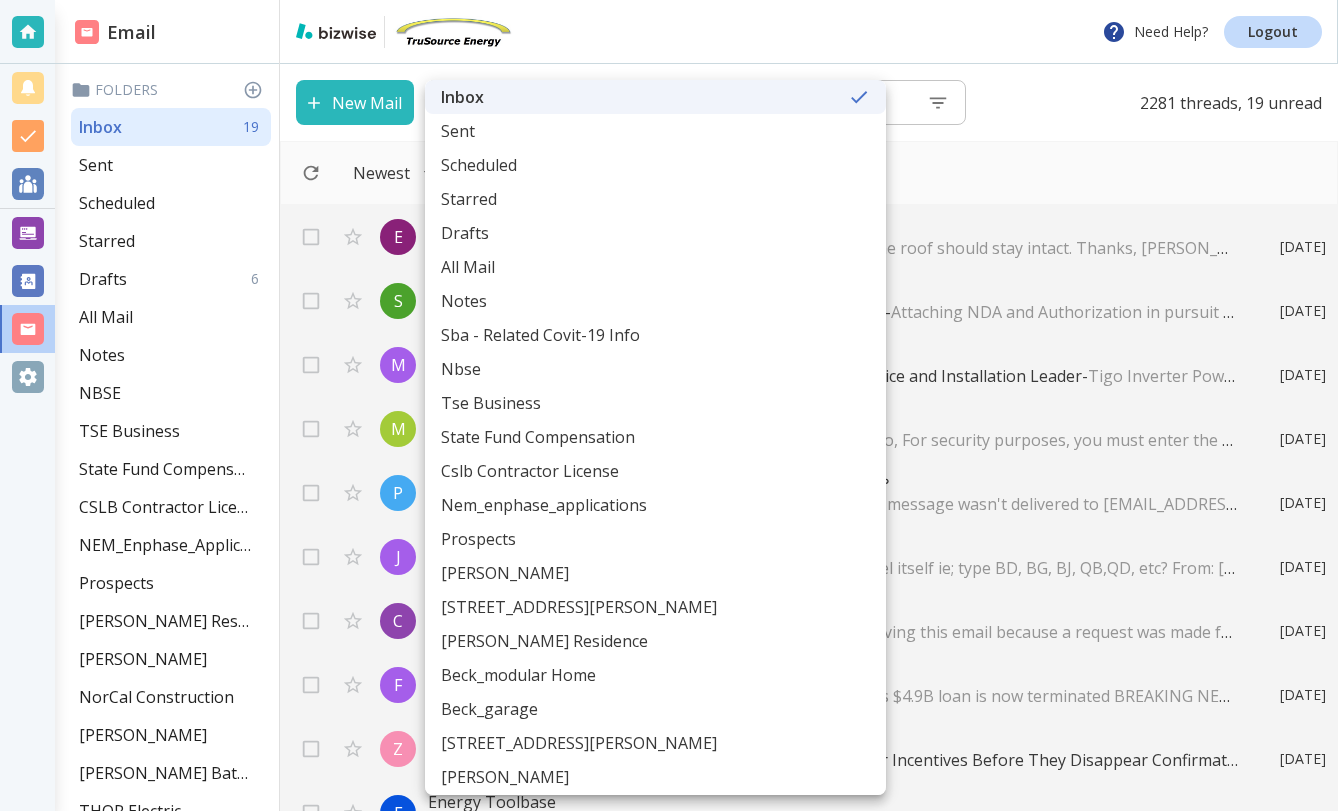 click on "Need Help? Logout Email Folders Inbox 19 Sent Scheduled Starred Drafts 6 All Mail Notes NBSE TSE Business State Fund Compensation CSLB Contractor License NEM_Enphase_Applications Prospects Cullen Residence [PERSON_NAME] NorCal Construction [PERSON_NAME] [PERSON_NAME] Batteries THOR Electric SGIP Related [PERSON_NAME] ELI_SGIP Processing [PERSON_NAME] Enea_eBuilders CMG SRVUMC Splendorio_2442 Southview Trash 85 Spam Tags Pinned Contacts Preferences New Mail Inbox 0 ​ ​ 2281 threads, 19 unread Newest E [PERSON_NAME], [PERSON_NAME], Me  (3) Re:  -  Sub Panel and 60a Disconnect works. The combiner on the roof should stay intact. Thanks, [PERSON_NAME] TruSource Energy, Inc. CSLB 1014273 [PHONE_NUMBER] c > On [DATE] 11:09 AM, [PERSON_NAME]   [DATE] S Sprauer_Andrew TS/SA, Me, [PERSON_NAME]  (17) Re: R20250710001C: [GEOGRAPHIC_DATA][PERSON_NAME][DEMOGRAPHIC_DATA]  -    [DATE] M [PERSON_NAME] Tigo Energy Unlocks Solar Repowering Market with U.S. Service and Installation Leader  -    [DATE] M  -    [DATE]" at bounding box center (669, 0) 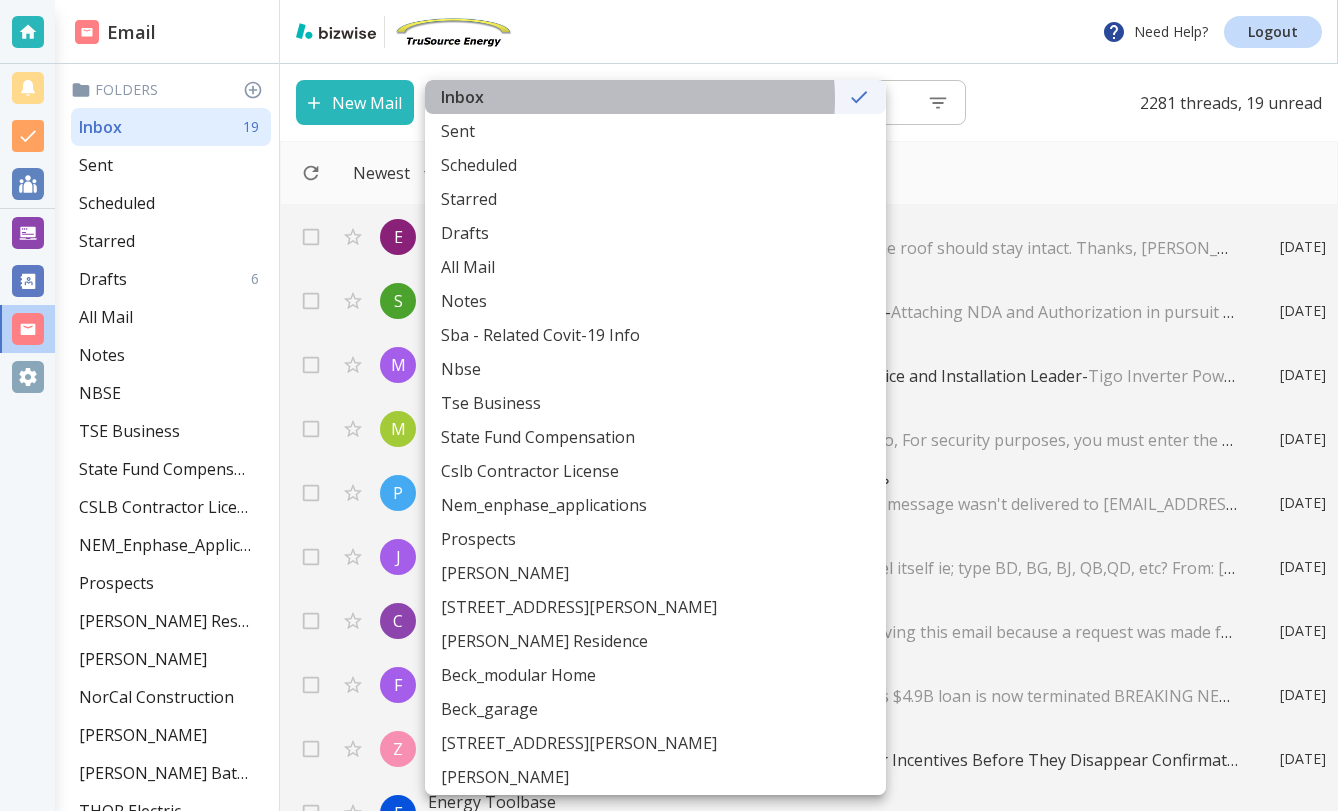click on "Inbox" at bounding box center (655, 97) 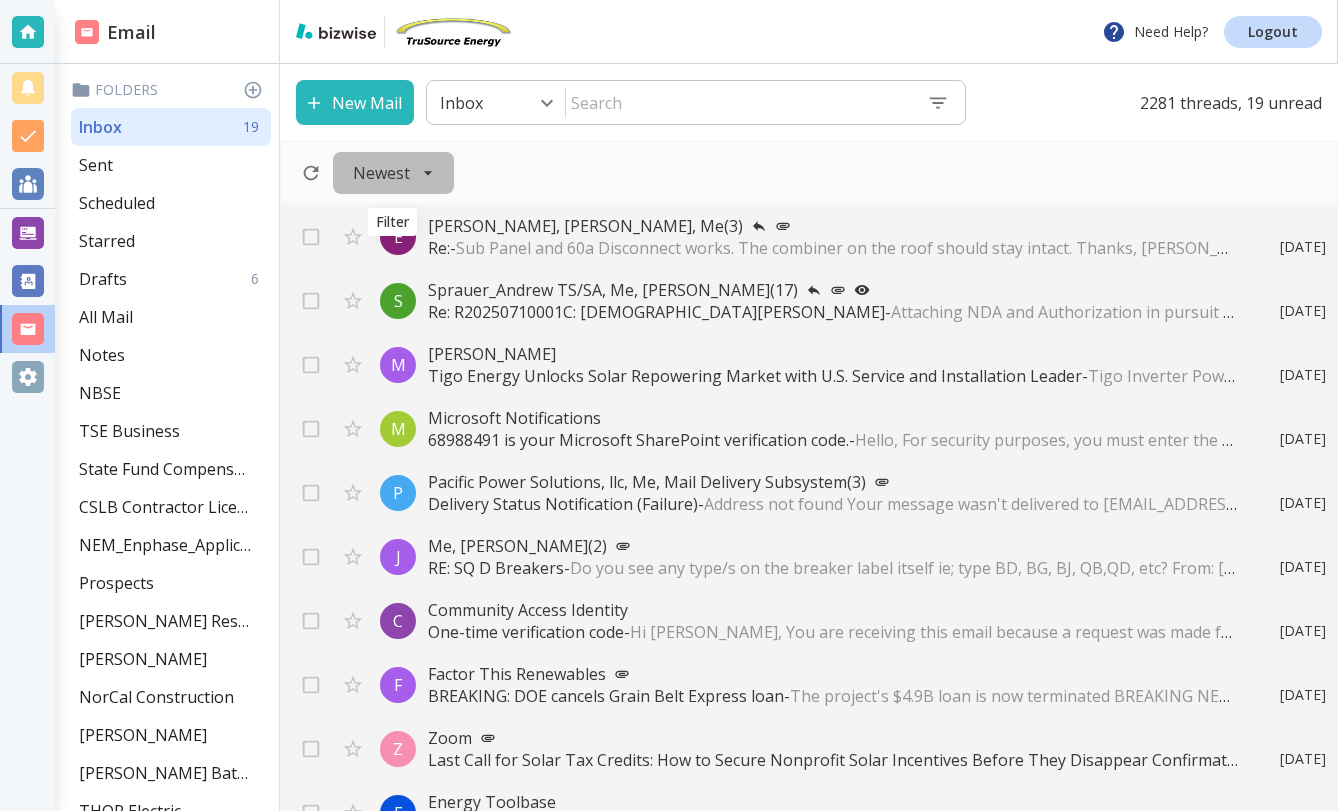 click on "Newest" at bounding box center (393, 173) 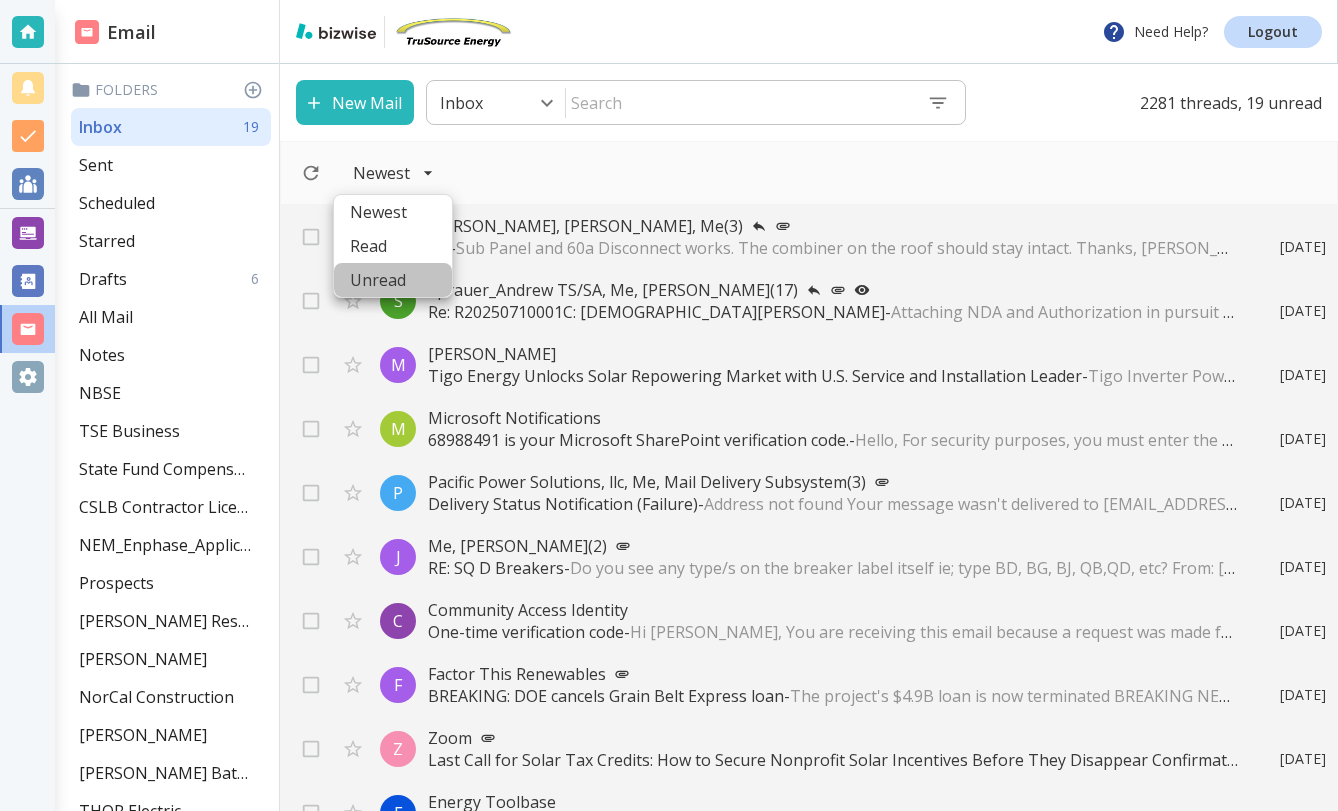 click on "Unread" at bounding box center (393, 280) 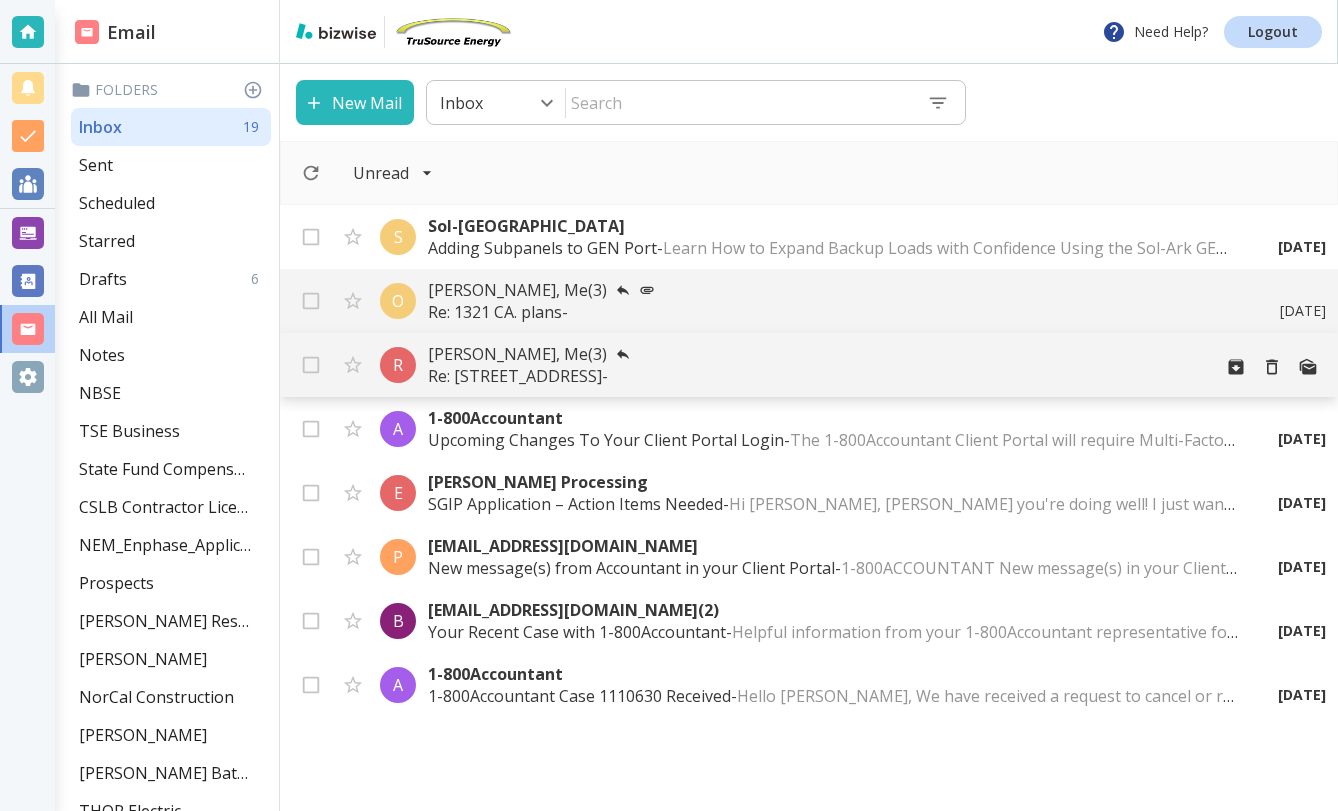 click on "Re: [STREET_ADDRESS]  -" at bounding box center [811, 376] 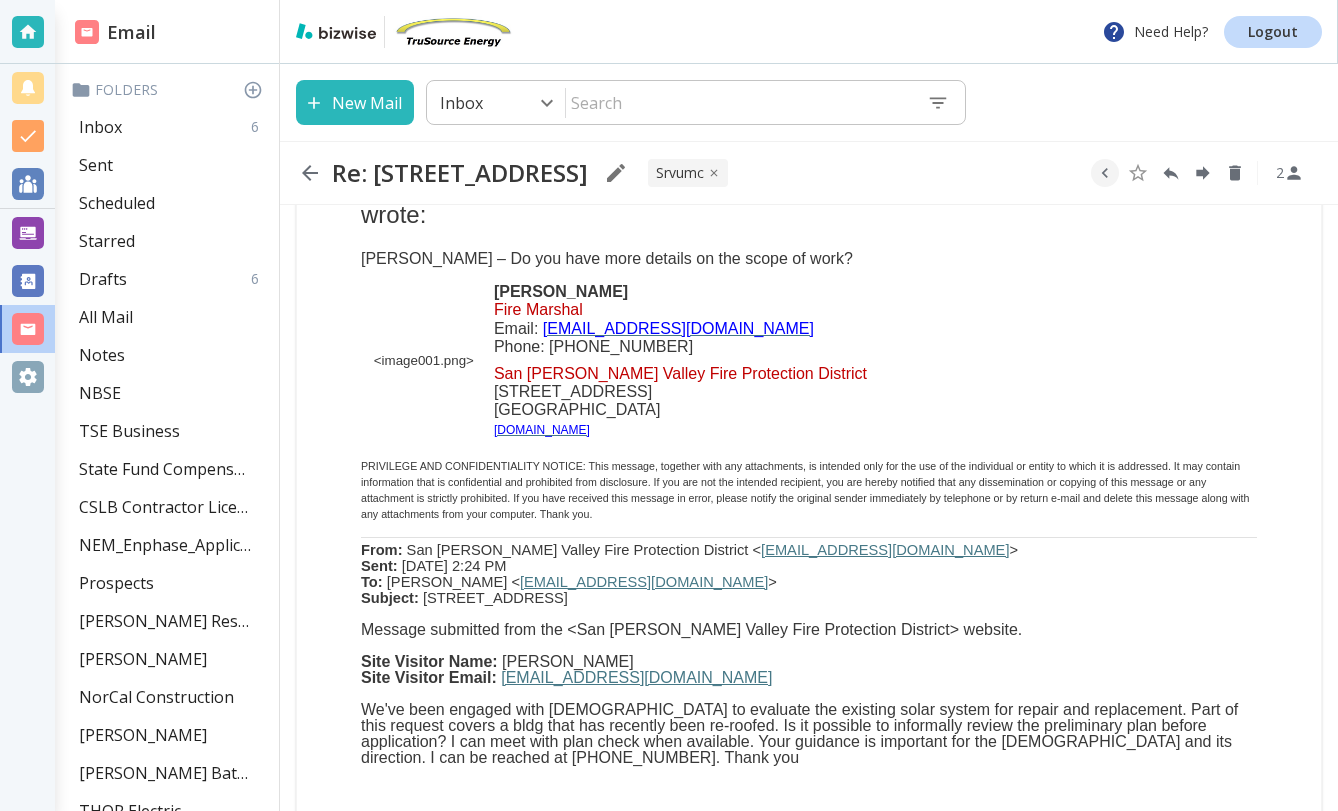 scroll, scrollTop: 882, scrollLeft: 0, axis: vertical 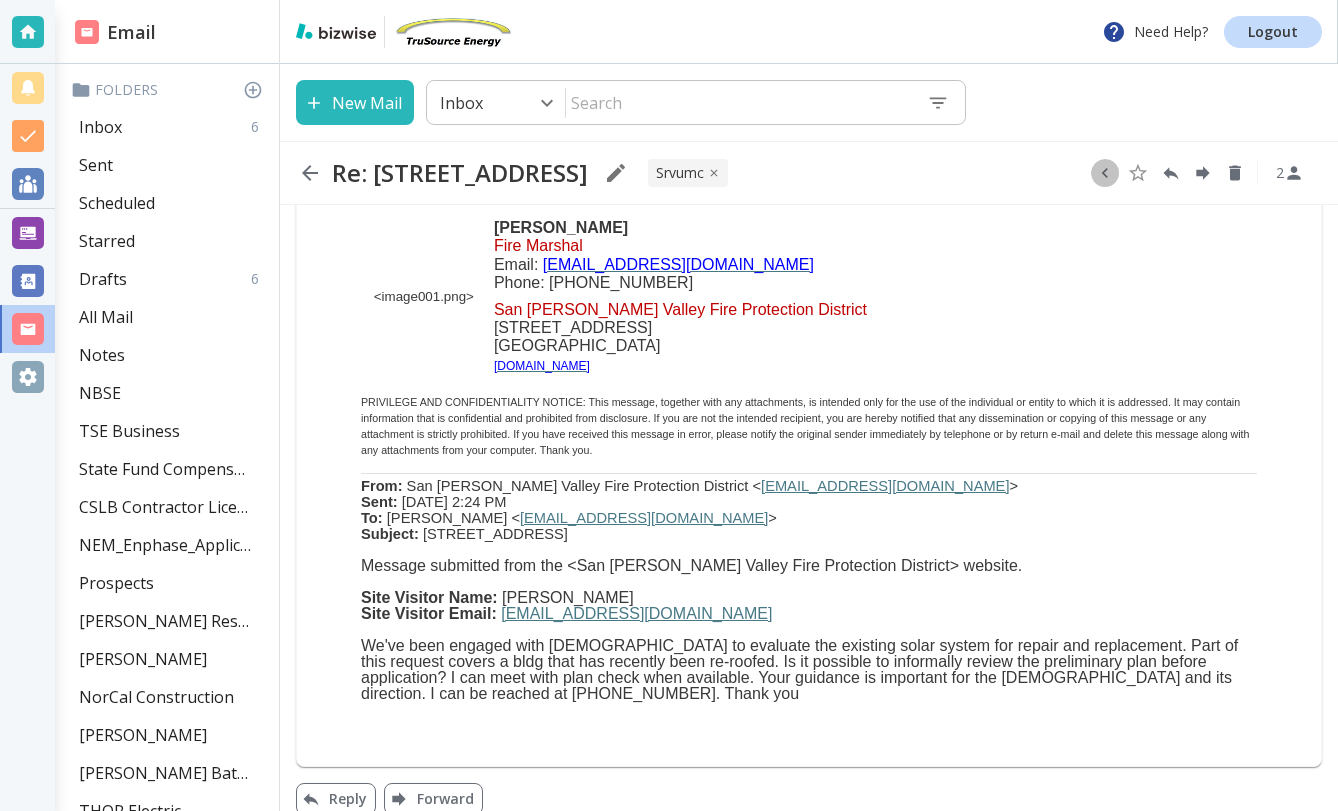 click 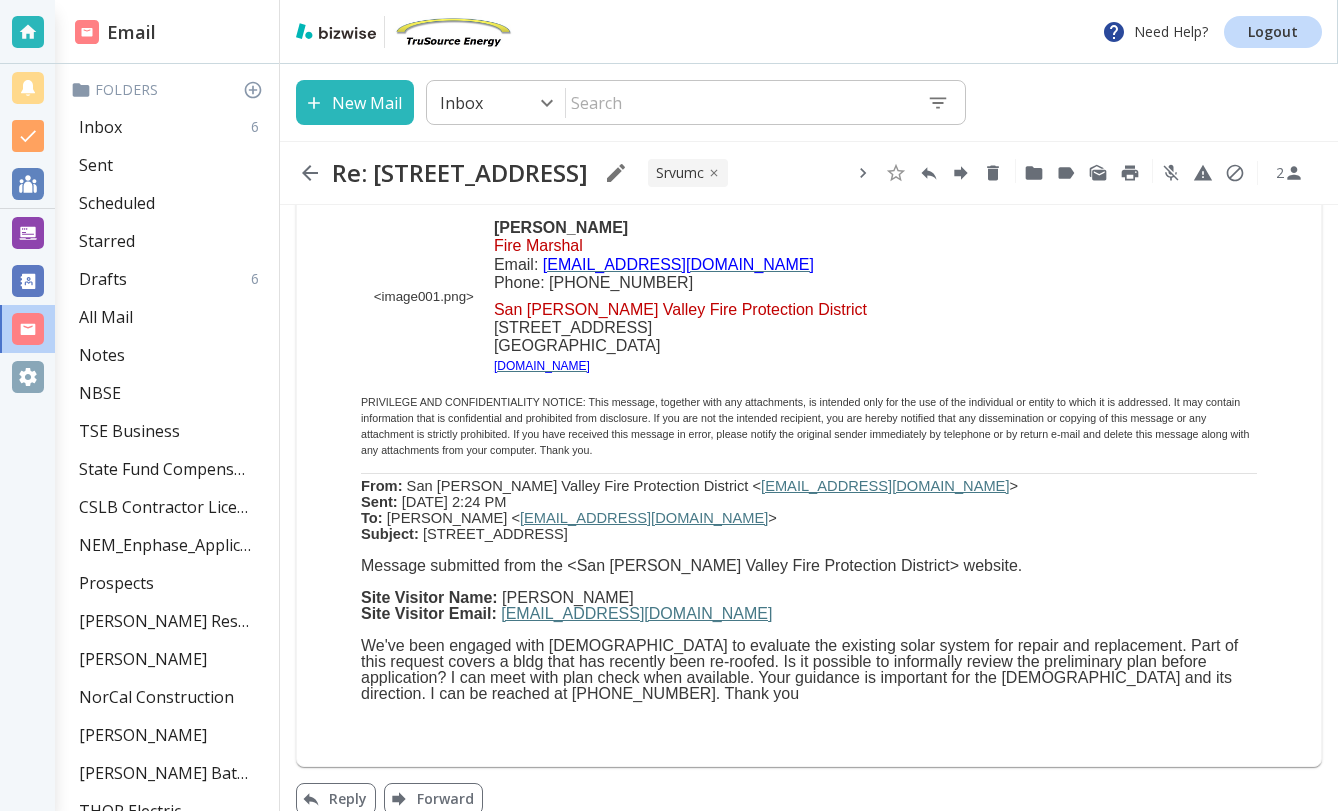 click on "[GEOGRAPHIC_DATA]" at bounding box center (740, 346) 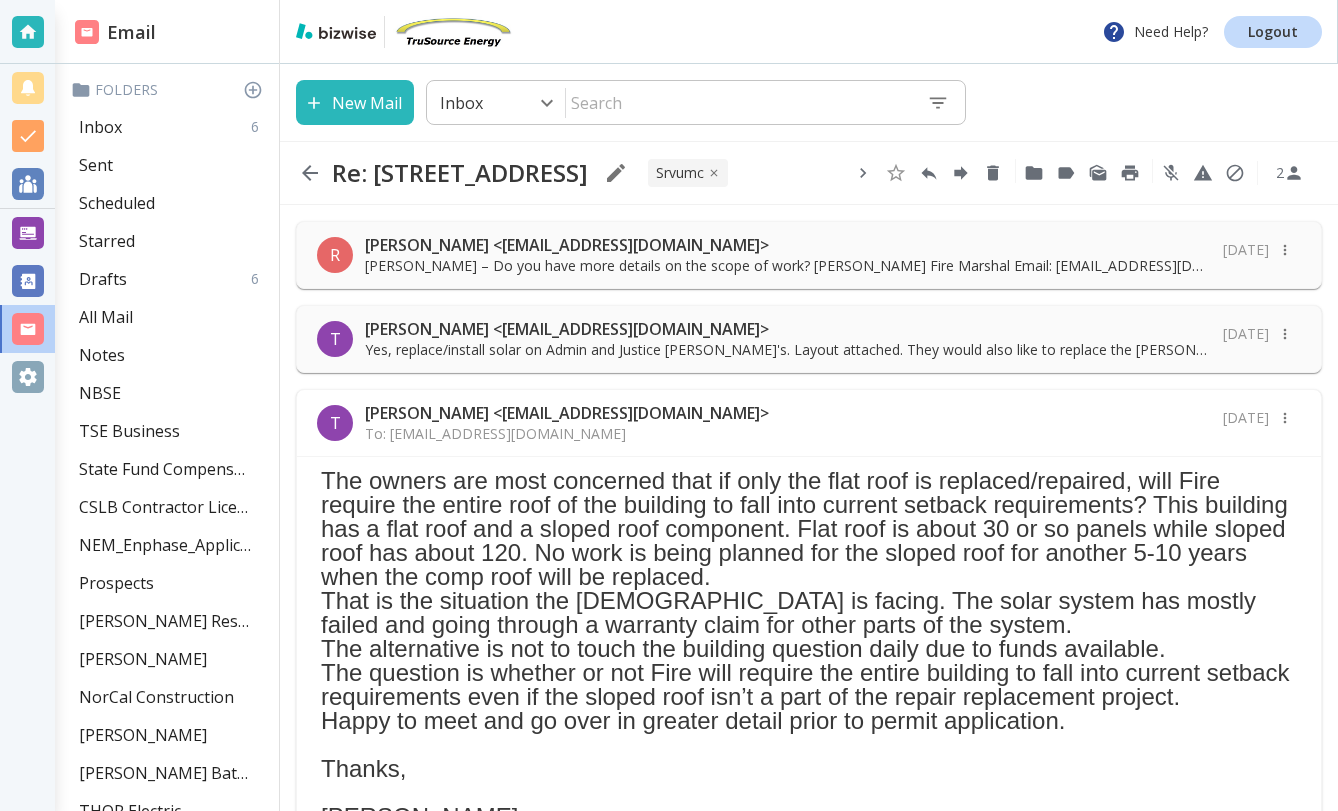 scroll, scrollTop: 16, scrollLeft: 0, axis: vertical 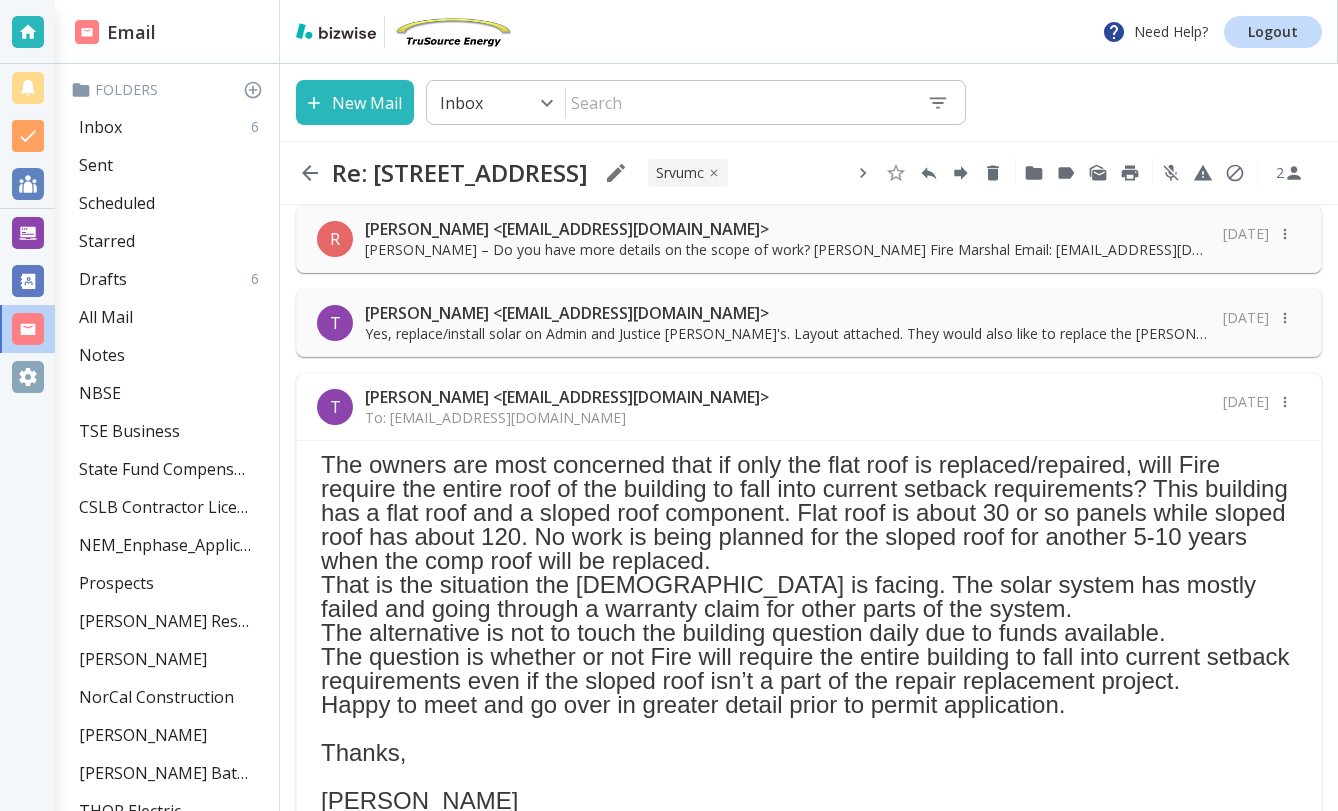 click on "[PERSON_NAME] – Do you have more details on the scope of work? [PERSON_NAME] Fire Marshal Email: [EMAIL_ADDRESS][DOMAIN_NAME] Phone: [PHONE_NUMBER] [GEOGRAPHIC_DATA][PERSON_NAME] [STREET_ADDRESS]" at bounding box center [788, 250] 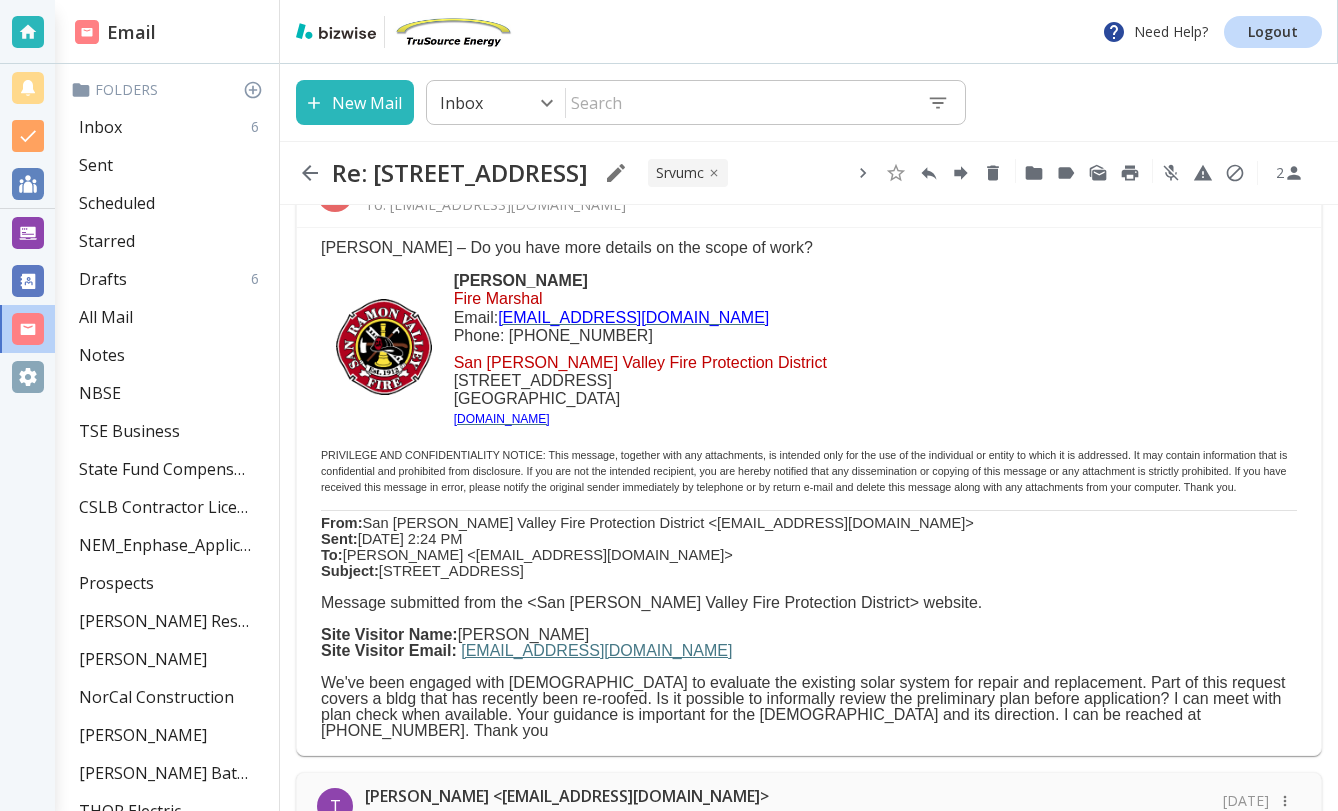 scroll, scrollTop: 0, scrollLeft: 0, axis: both 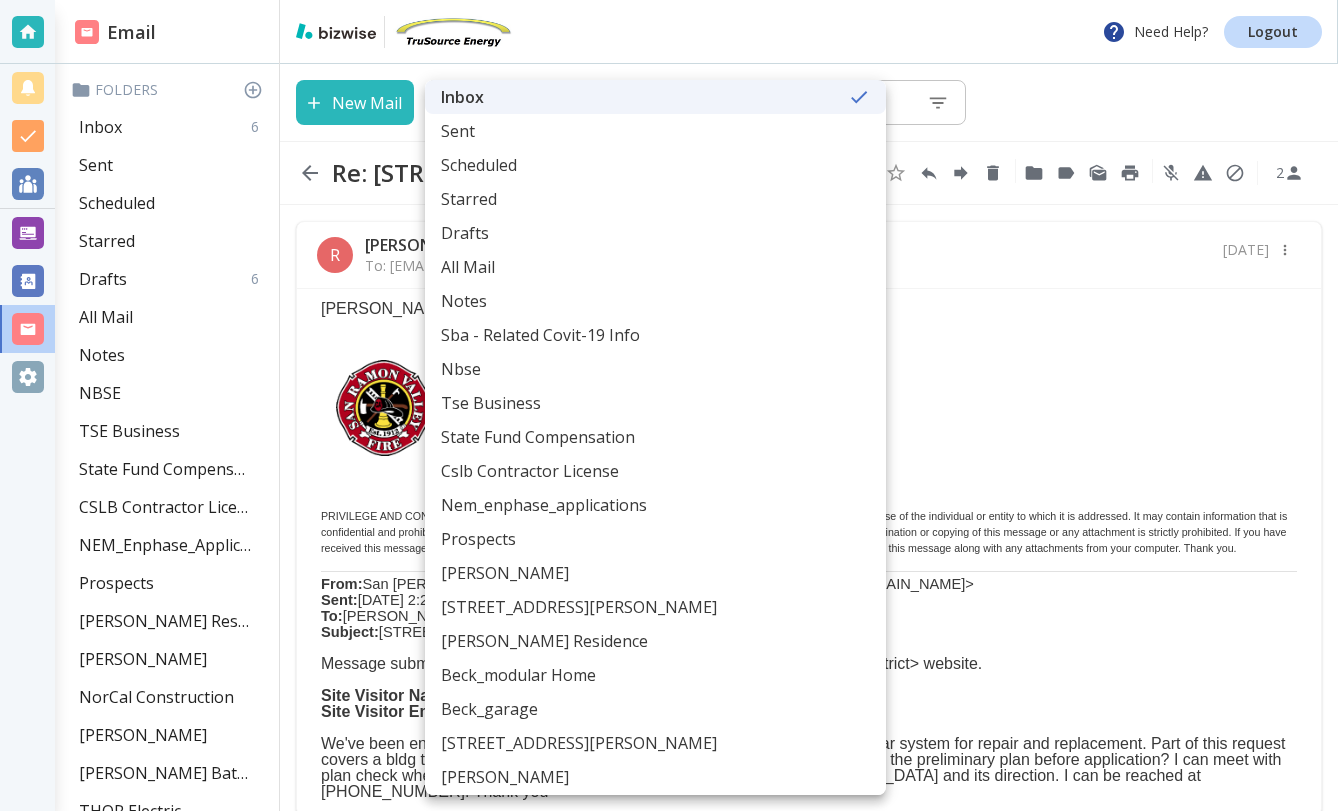 click on "Need Help? Logout Email Folders Inbox 6 Sent Scheduled Starred Drafts 6 All Mail Notes NBSE TSE Business State Fund Compensation CSLB Contractor License NEM_Enphase_Applications Prospects Cullen Residence [PERSON_NAME] NorCal Construction [PERSON_NAME] [PERSON_NAME] Batteries THOR Electric SGIP Related [PERSON_NAME] ELI_SGIP Processing [PERSON_NAME] Enea_eBuilders CMG SRVUMC Splendorio_2442 Southview Trash 98 Spam Tags Pinned Contacts Preferences New Mail Inbox 0 ​ ​ Re: [STREET_ADDRESS][PERSON_NAME] <[EMAIL_ADDRESS][DOMAIN_NAME]> To: [EMAIL_ADDRESS][DOMAIN_NAME] [DATE] T [PERSON_NAME] <[EMAIL_ADDRESS][DOMAIN_NAME]> Yes, replace/install solar on Admin and Justice Bldg's. Layout attached. They would also like to replace the [PERSON_NAME] flat roof New Solar Array(s) of 24 and 17 panels as shown. The existing [DATE] T [PERSON_NAME] <[EMAIL_ADDRESS][DOMAIN_NAME]> To: [EMAIL_ADDRESS][DOMAIN_NAME] [DATE] Reply Forward Inbox Sent Scheduled Starred Drafts All Mail Notes Sba - Related Covit-19 Info" at bounding box center [669, 0] 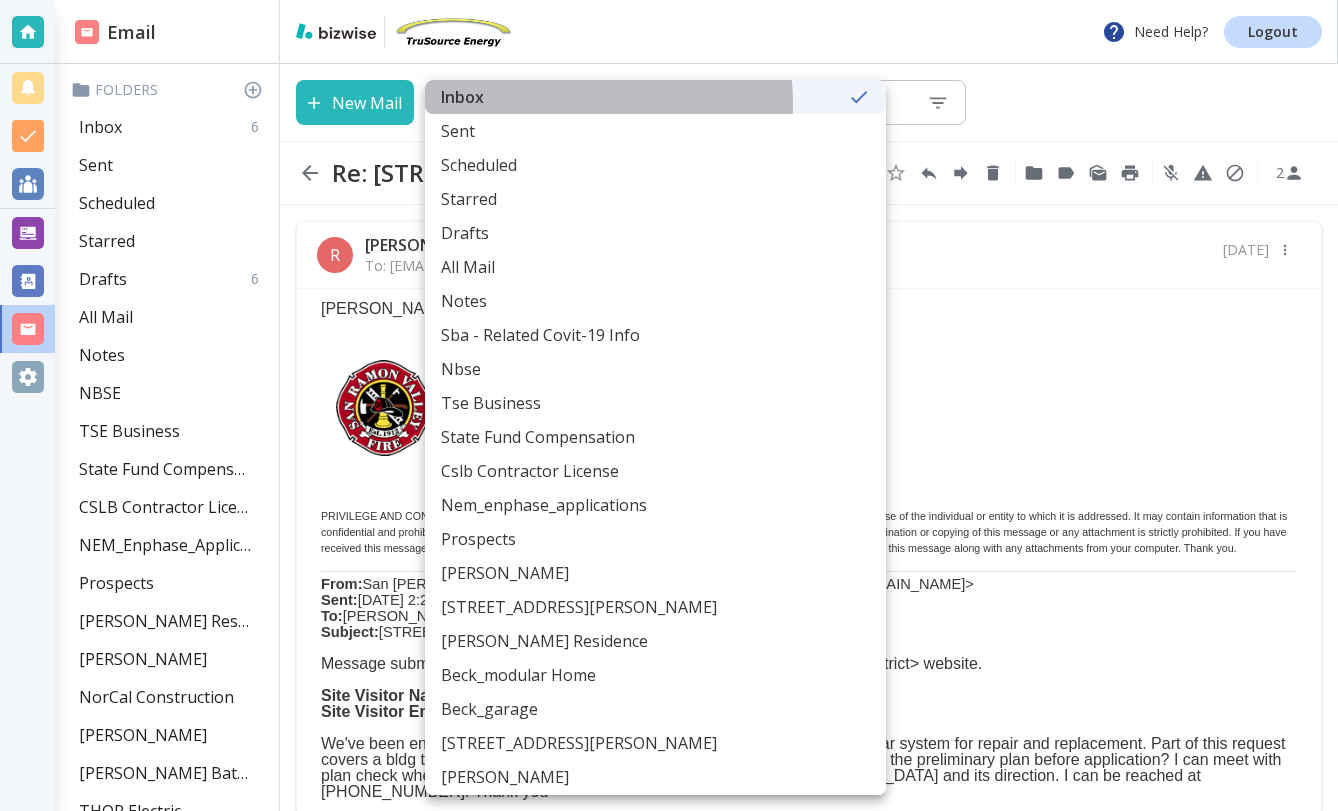 click on "Inbox" at bounding box center (655, 97) 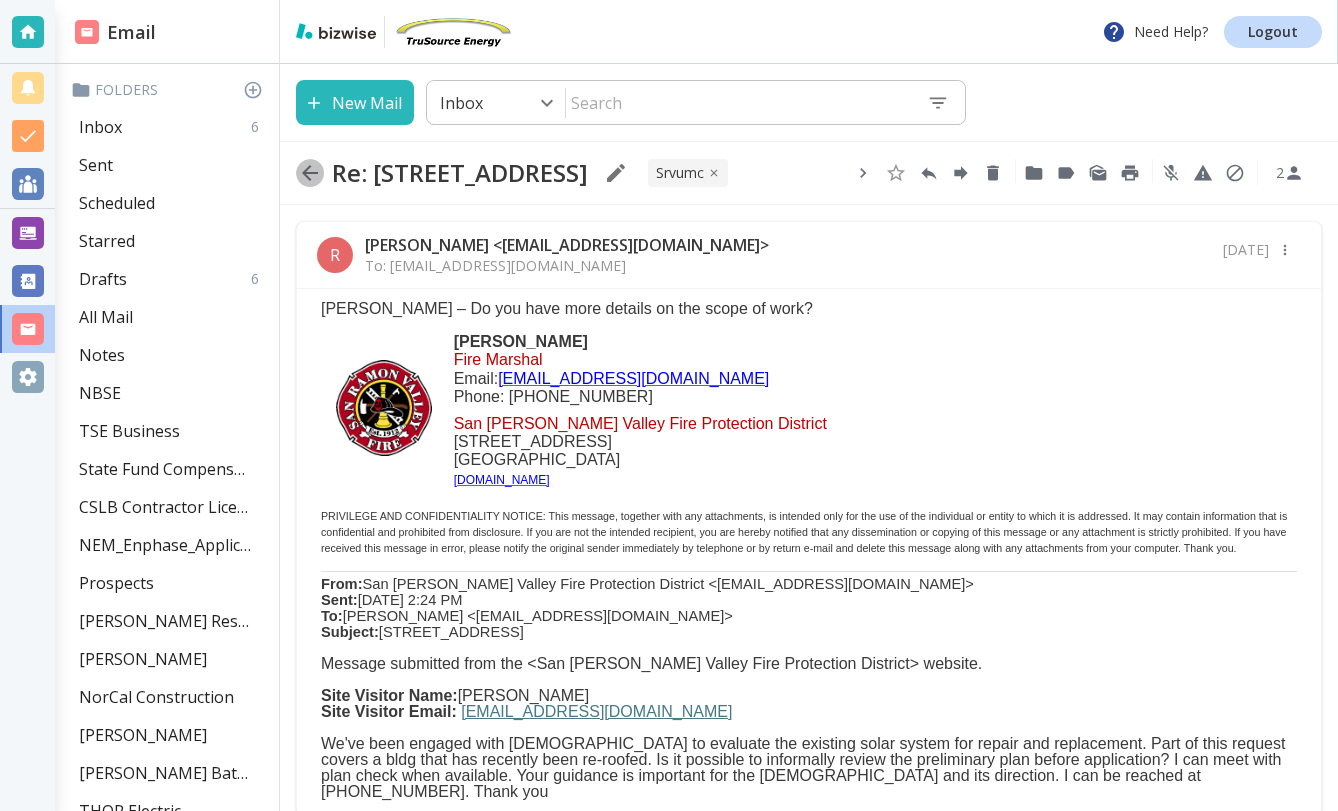 click 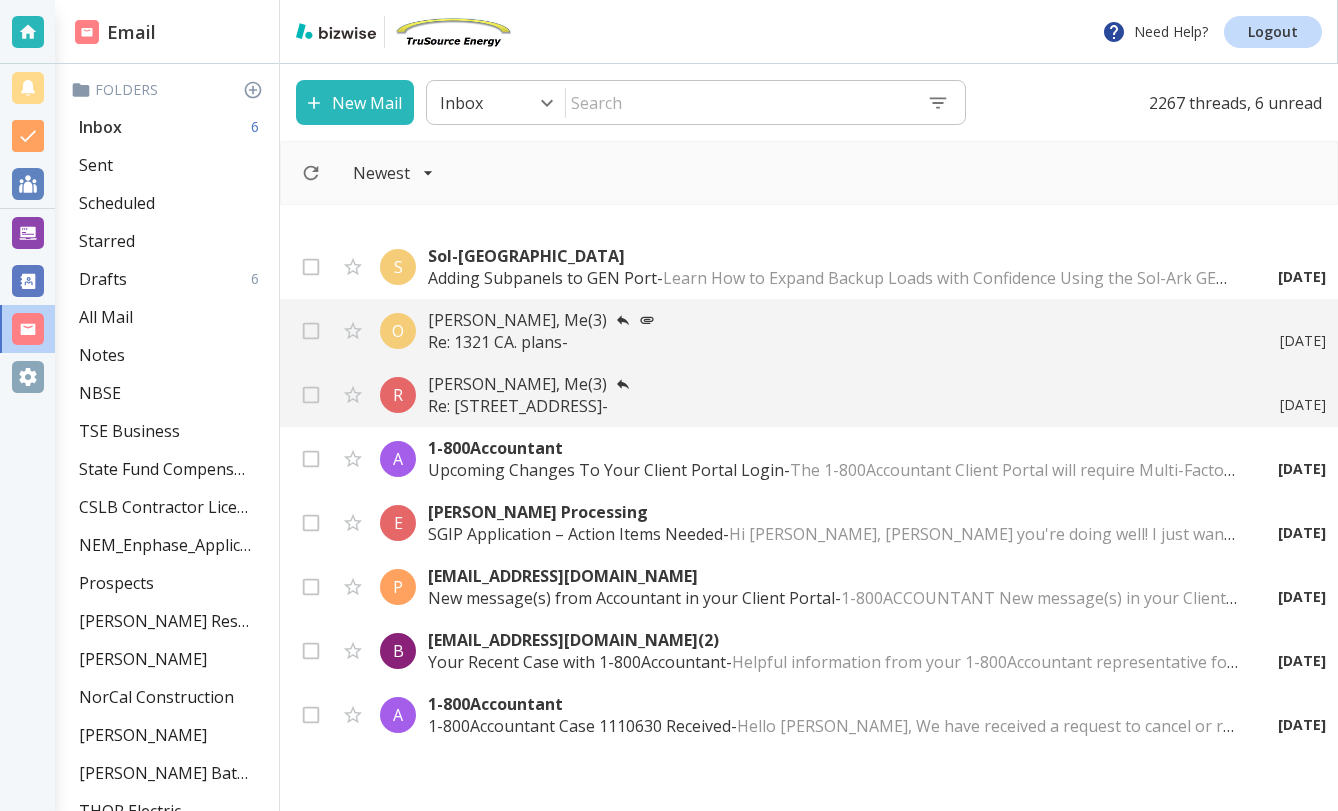 click on "Inbox" at bounding box center [100, 127] 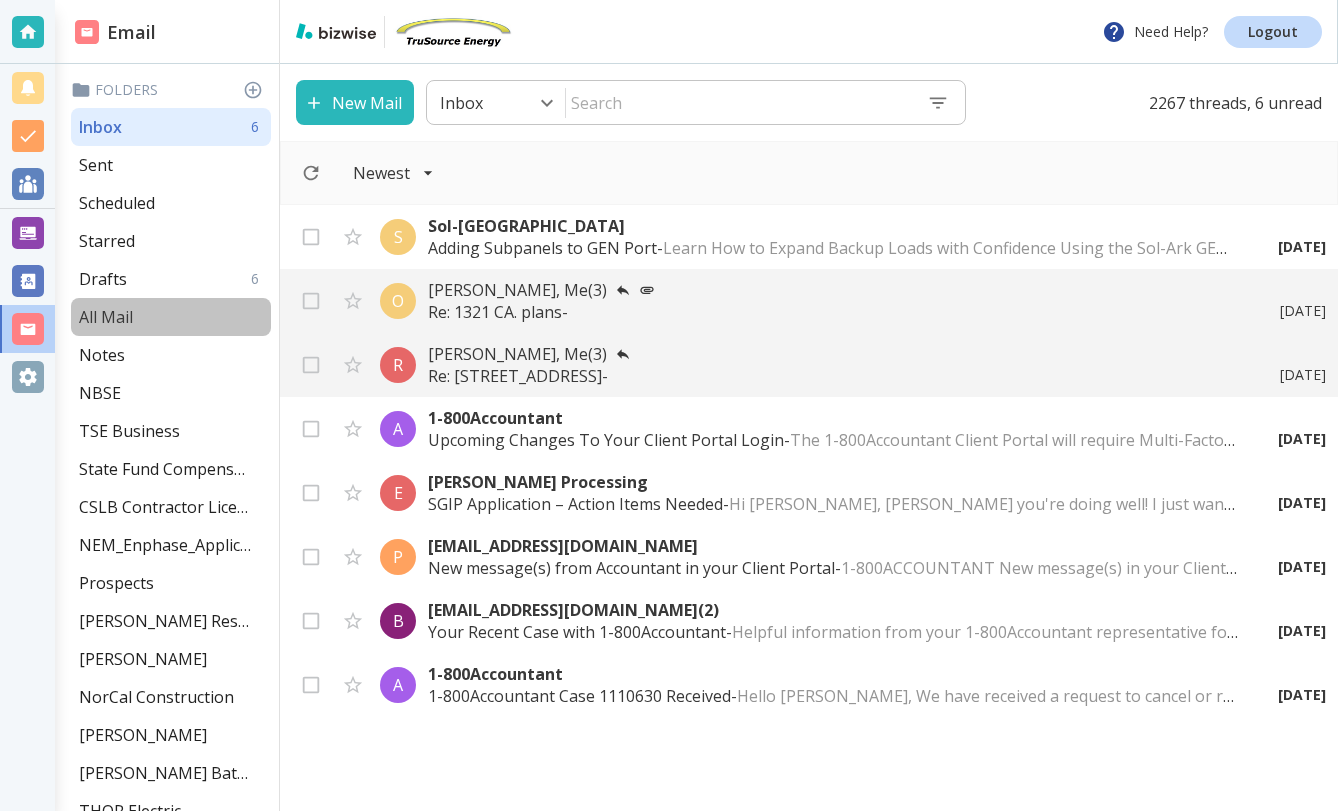 click on "All Mail" at bounding box center [171, 317] 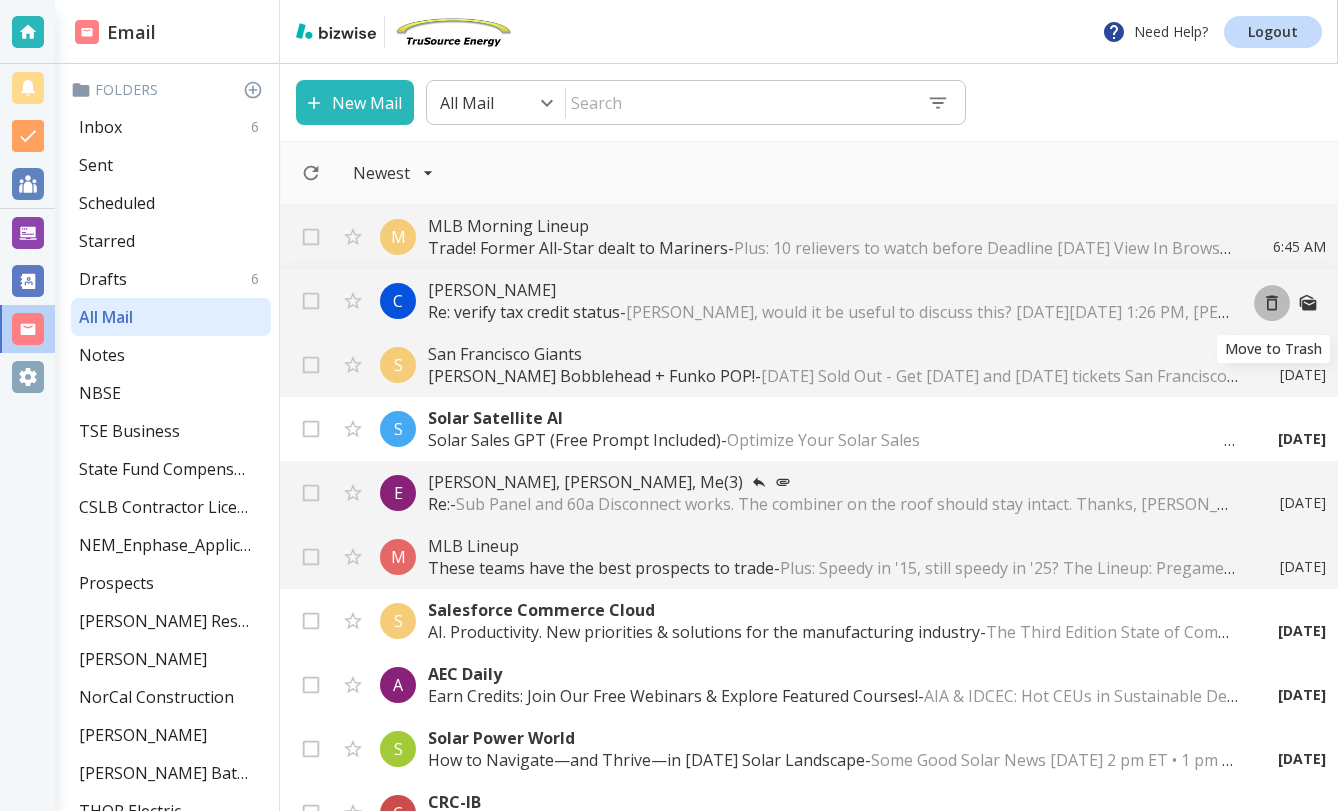 click 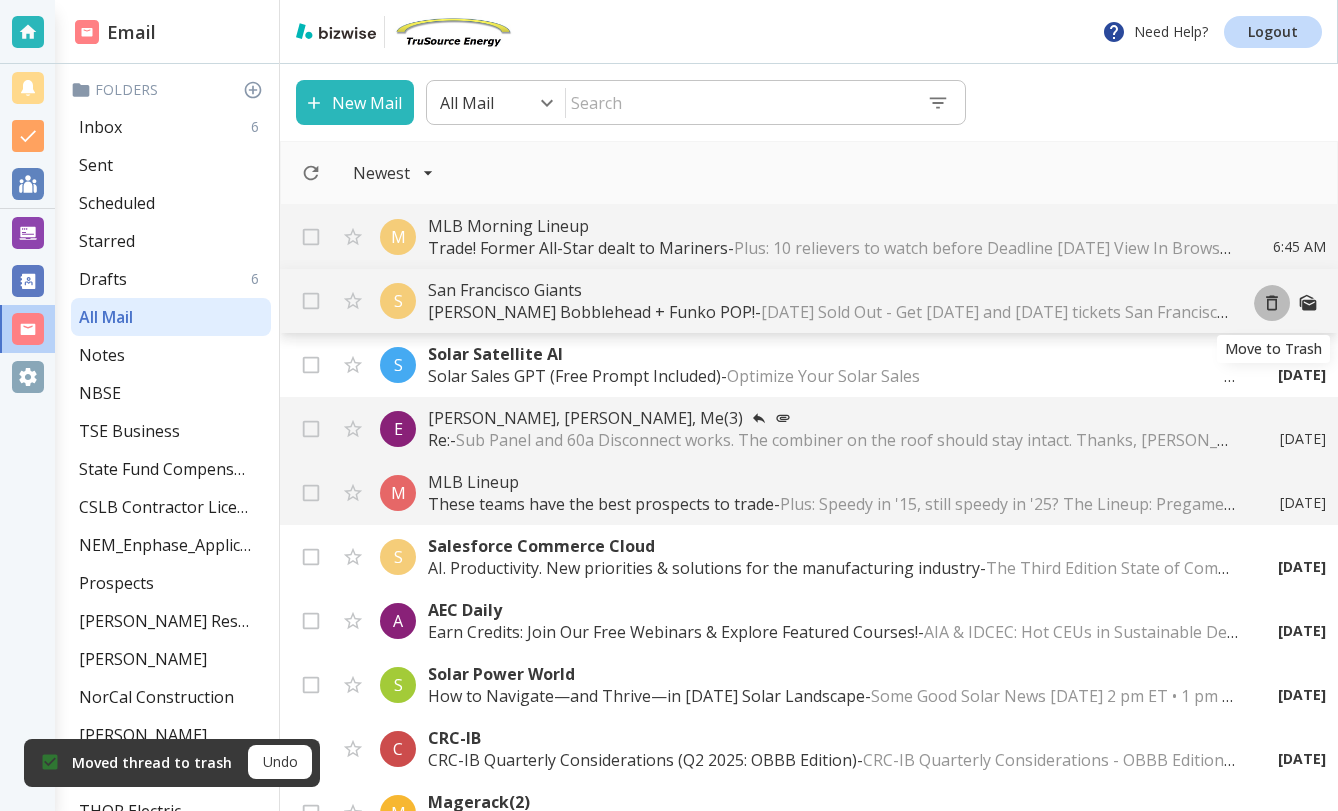 click 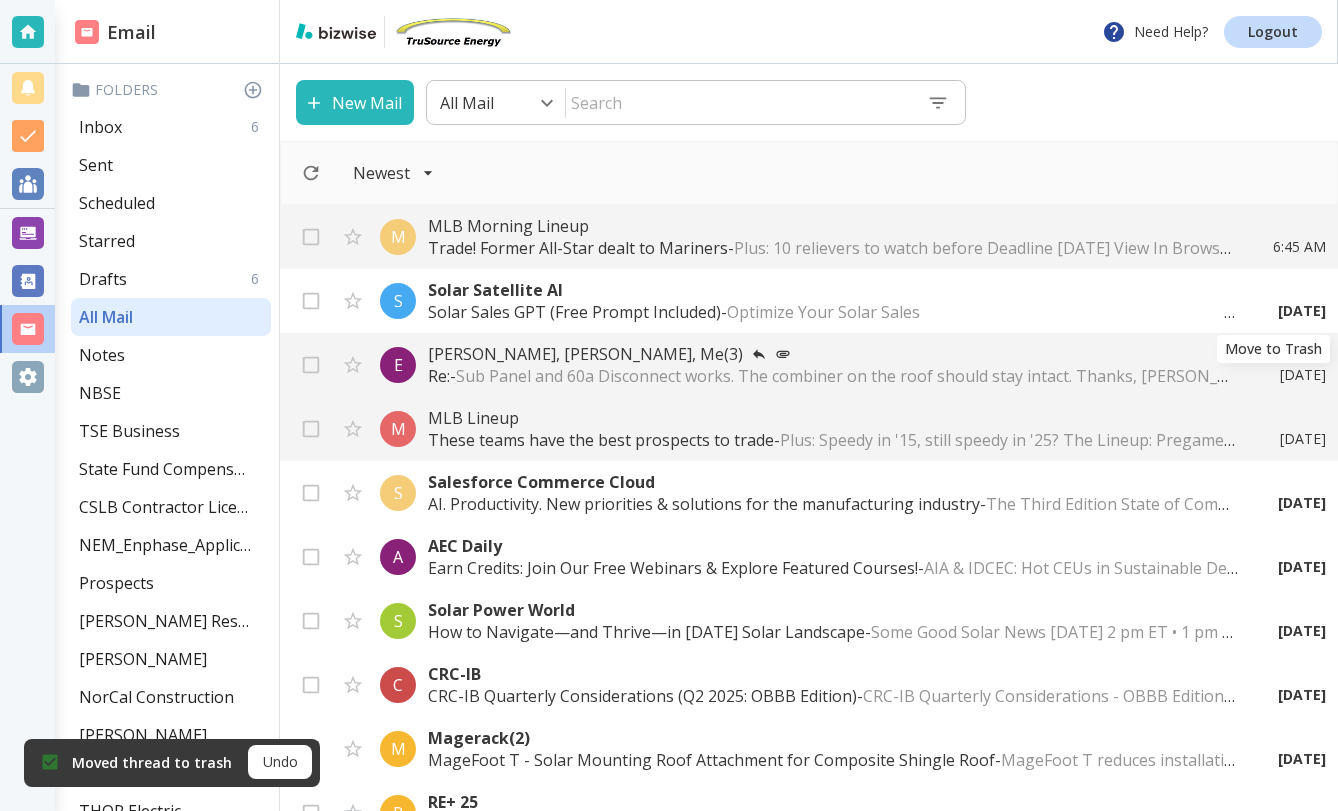 click 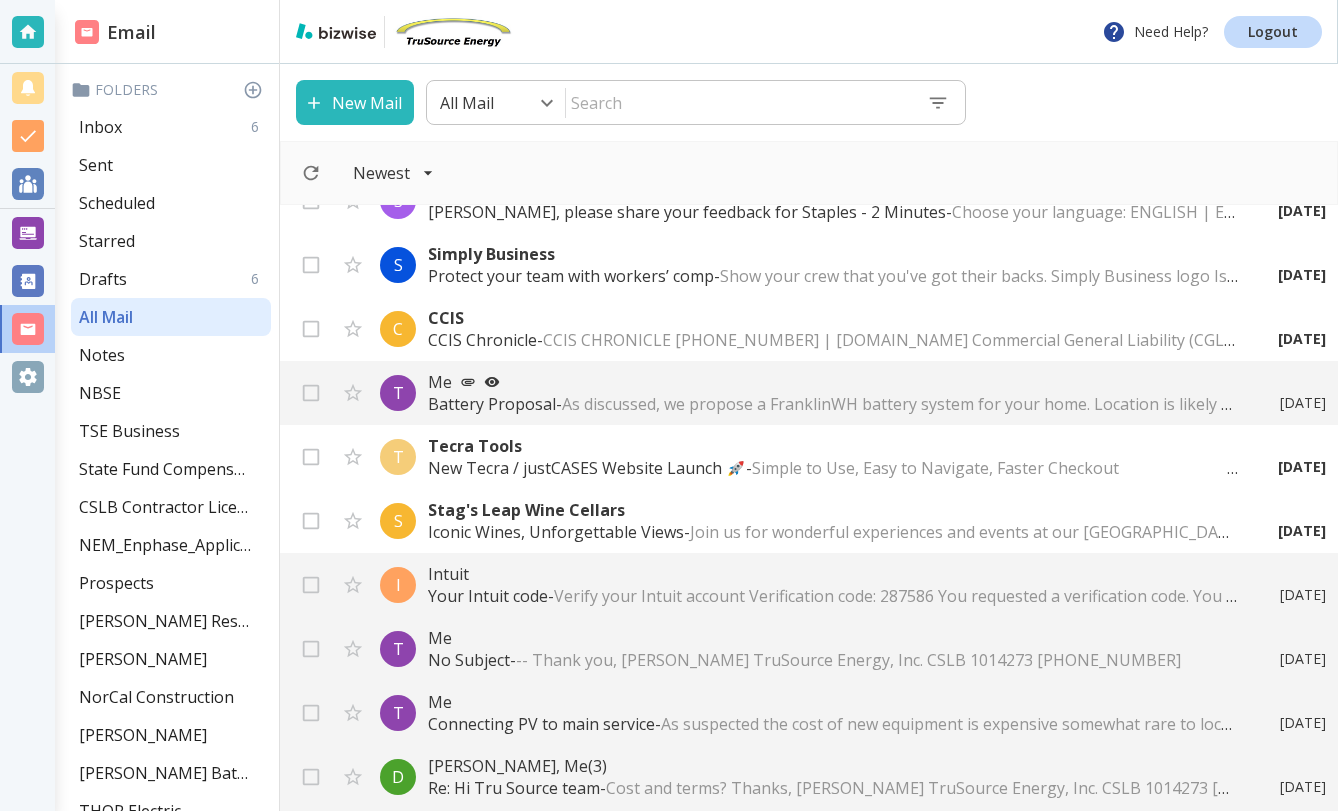 scroll, scrollTop: 764, scrollLeft: 0, axis: vertical 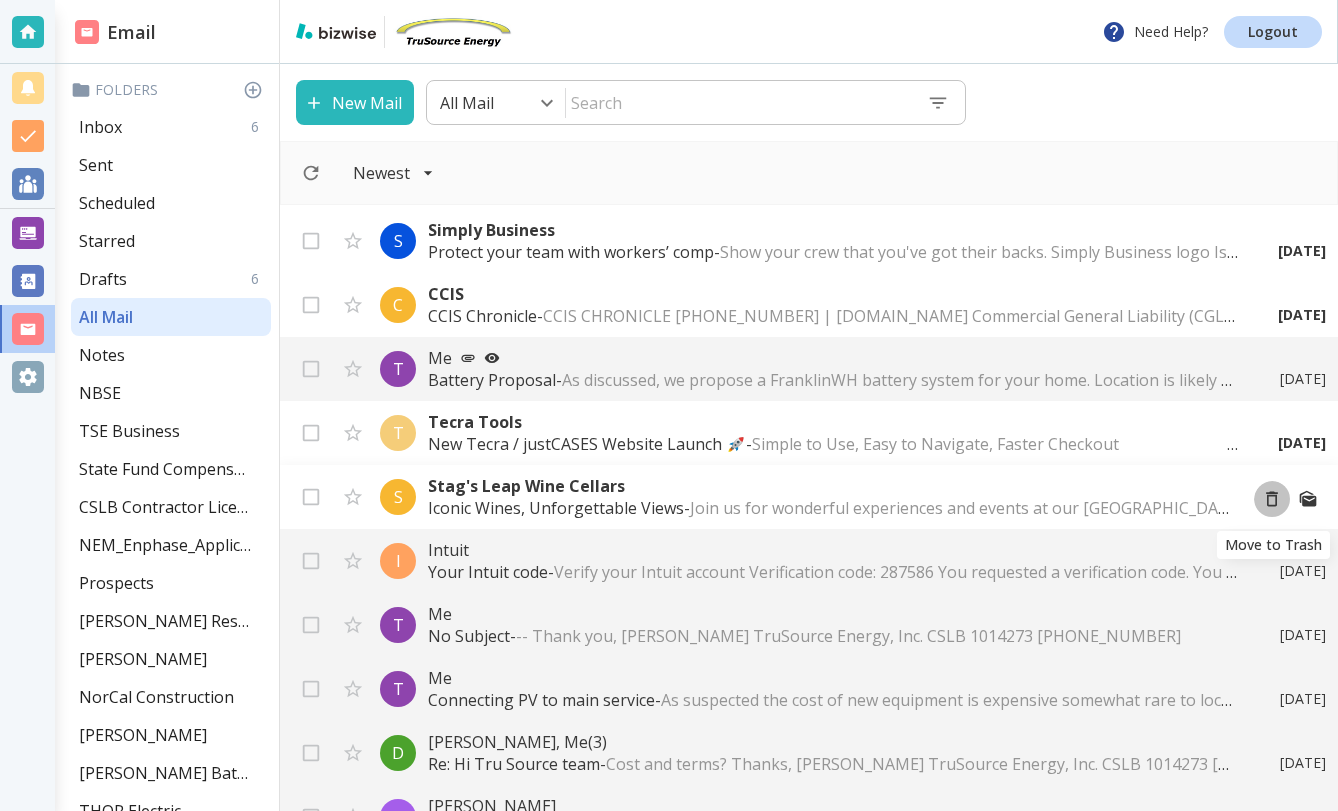 click 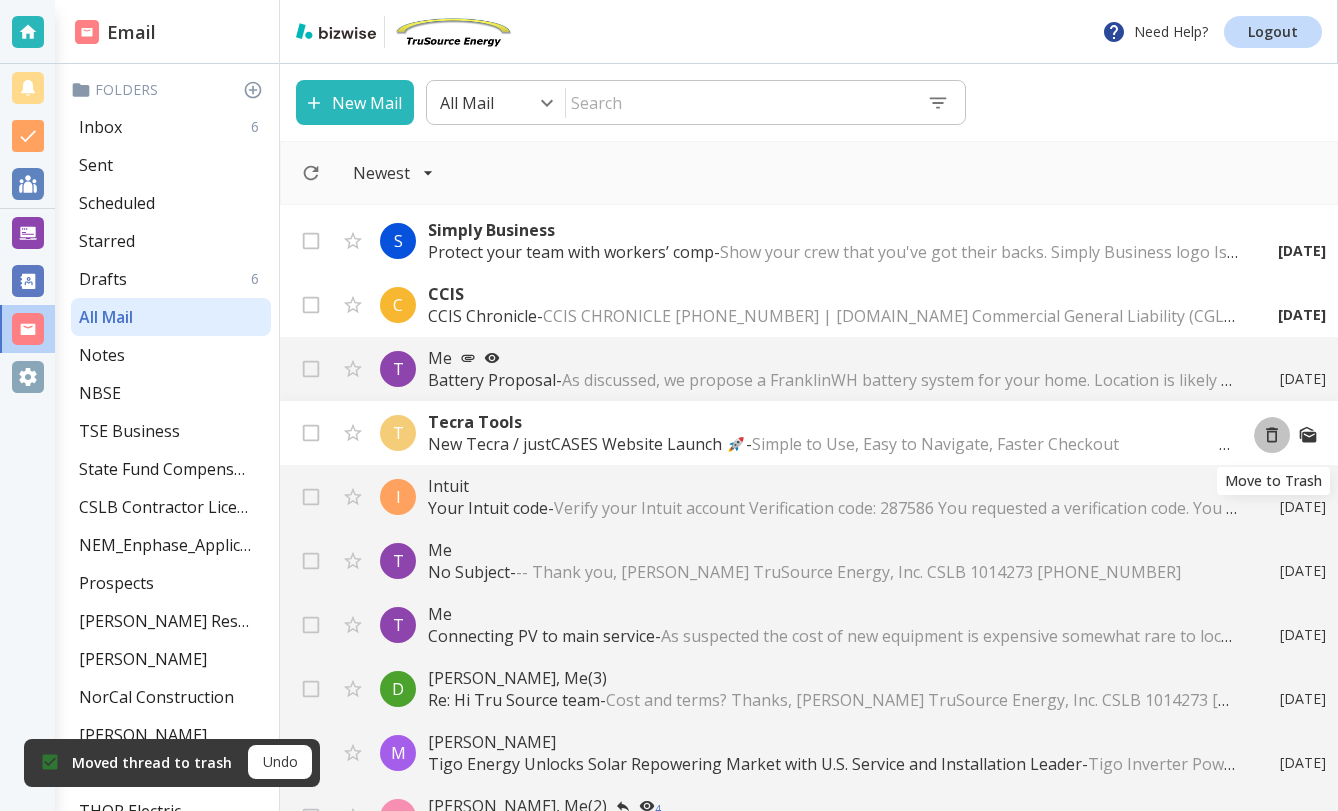 click 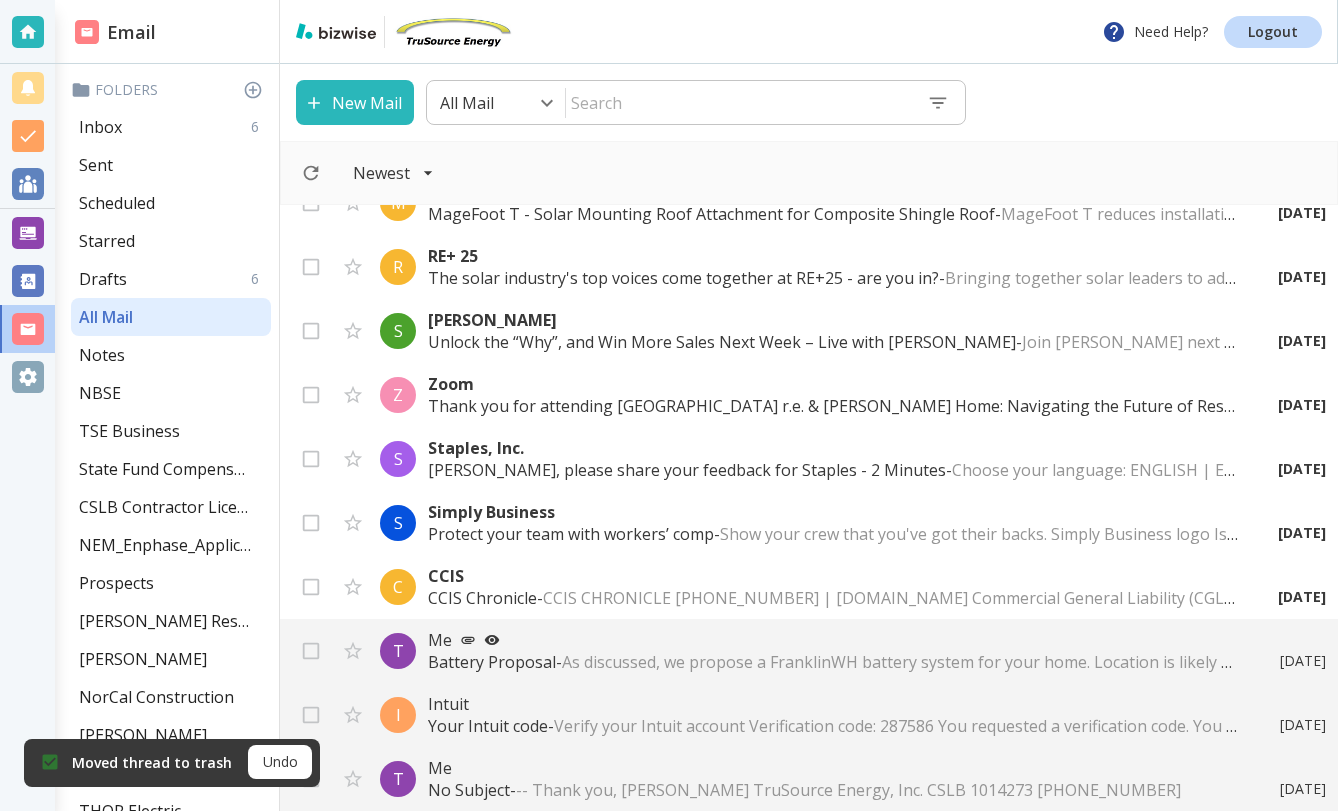 scroll, scrollTop: 352, scrollLeft: 0, axis: vertical 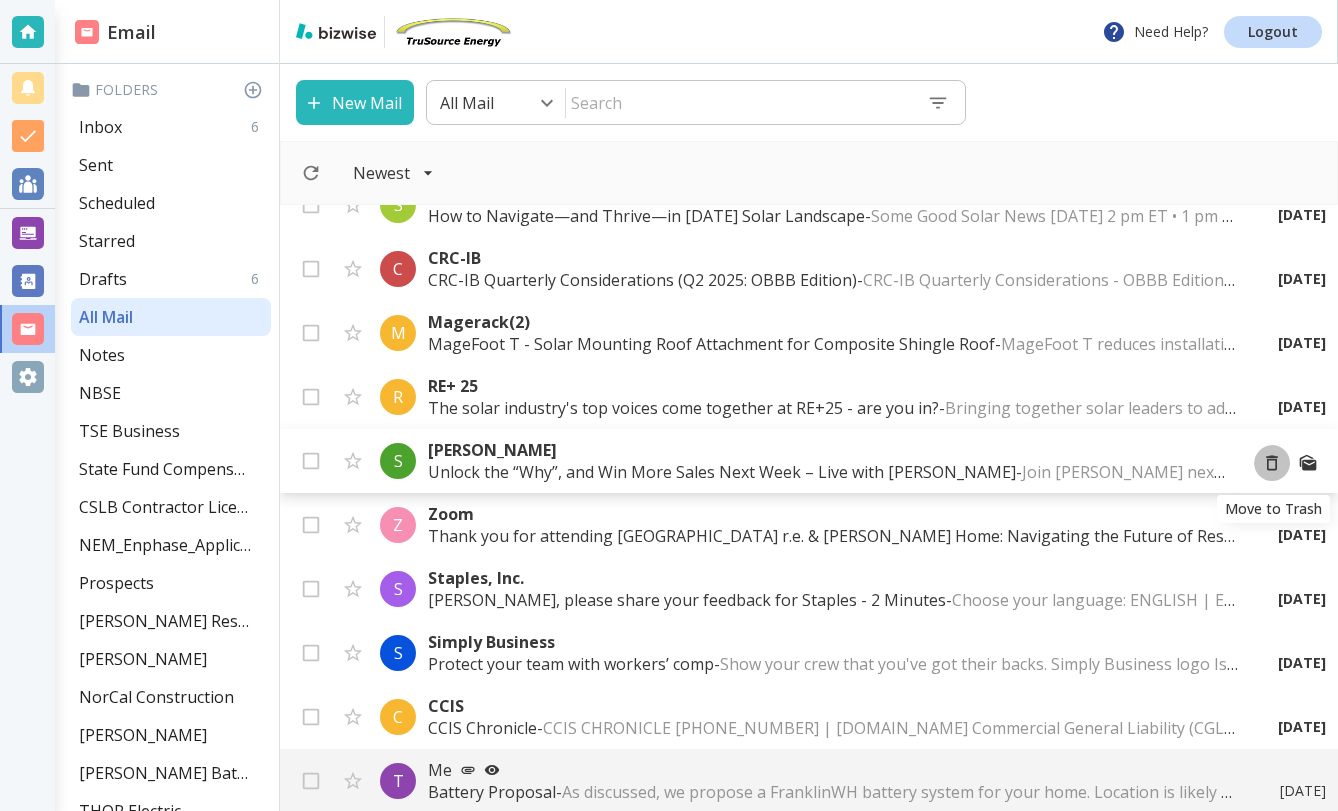 click 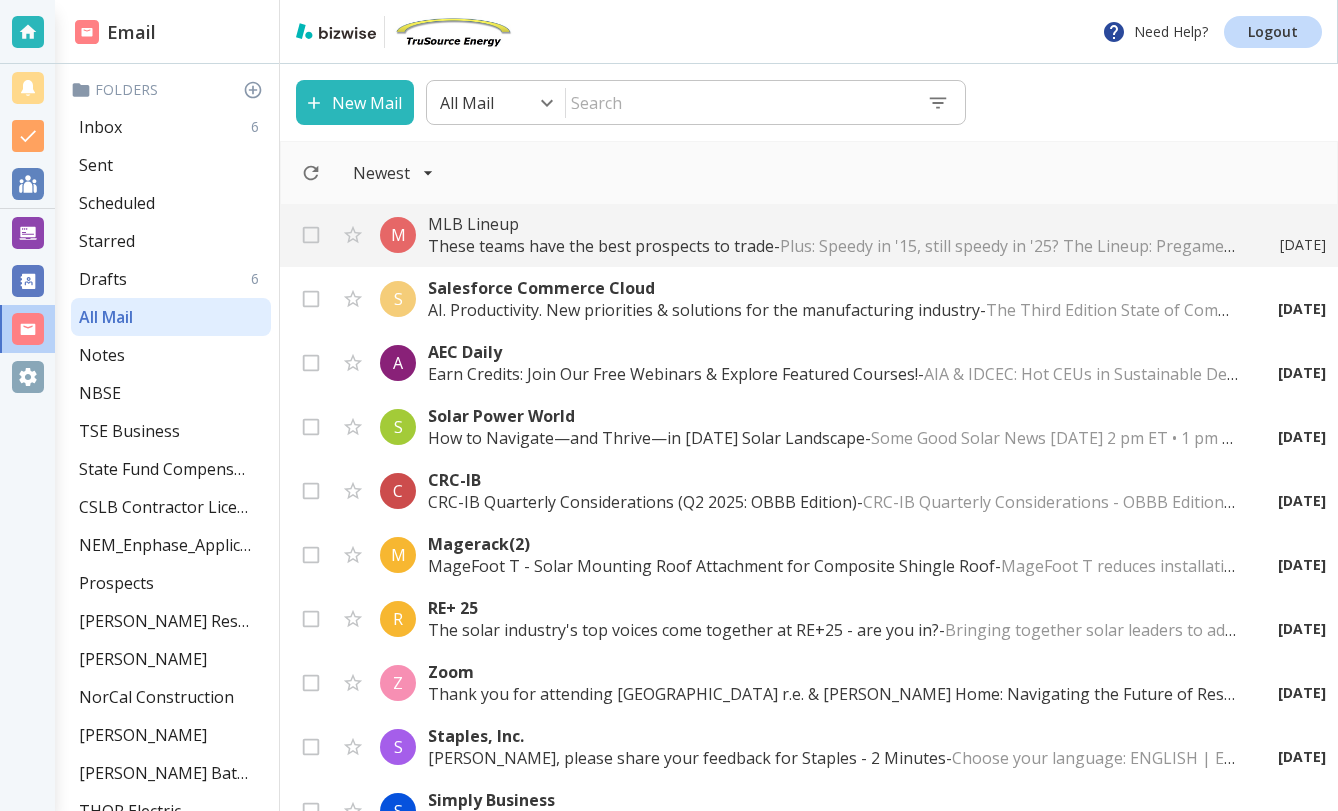 scroll, scrollTop: 125, scrollLeft: 0, axis: vertical 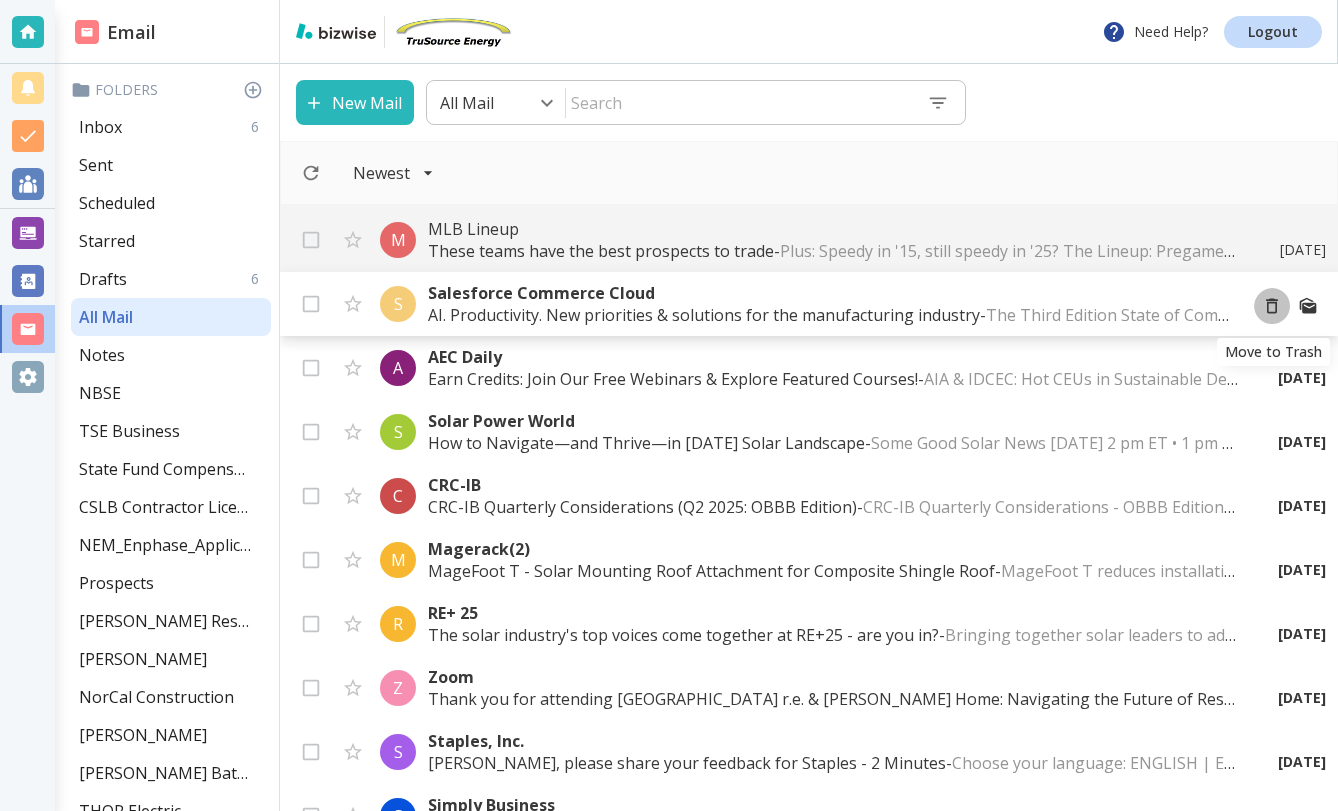 click 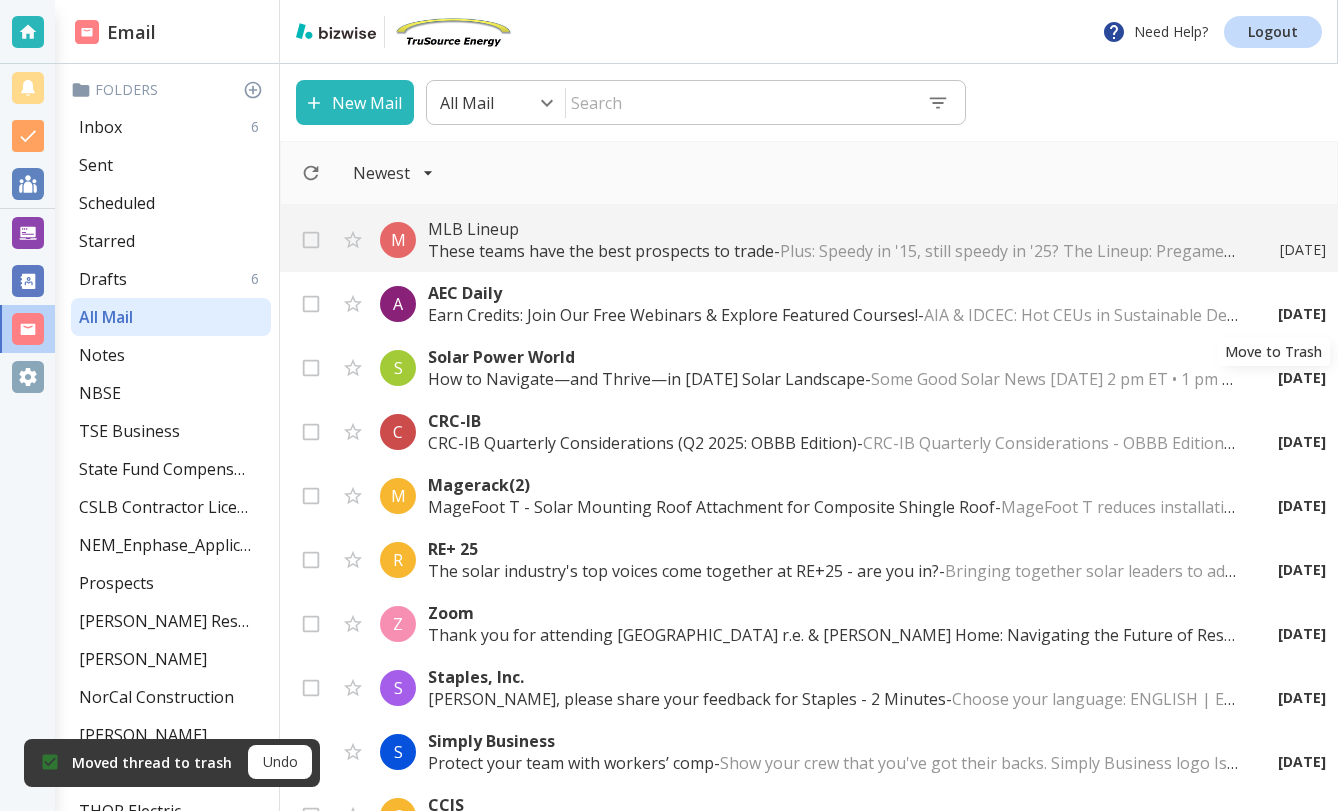 click 